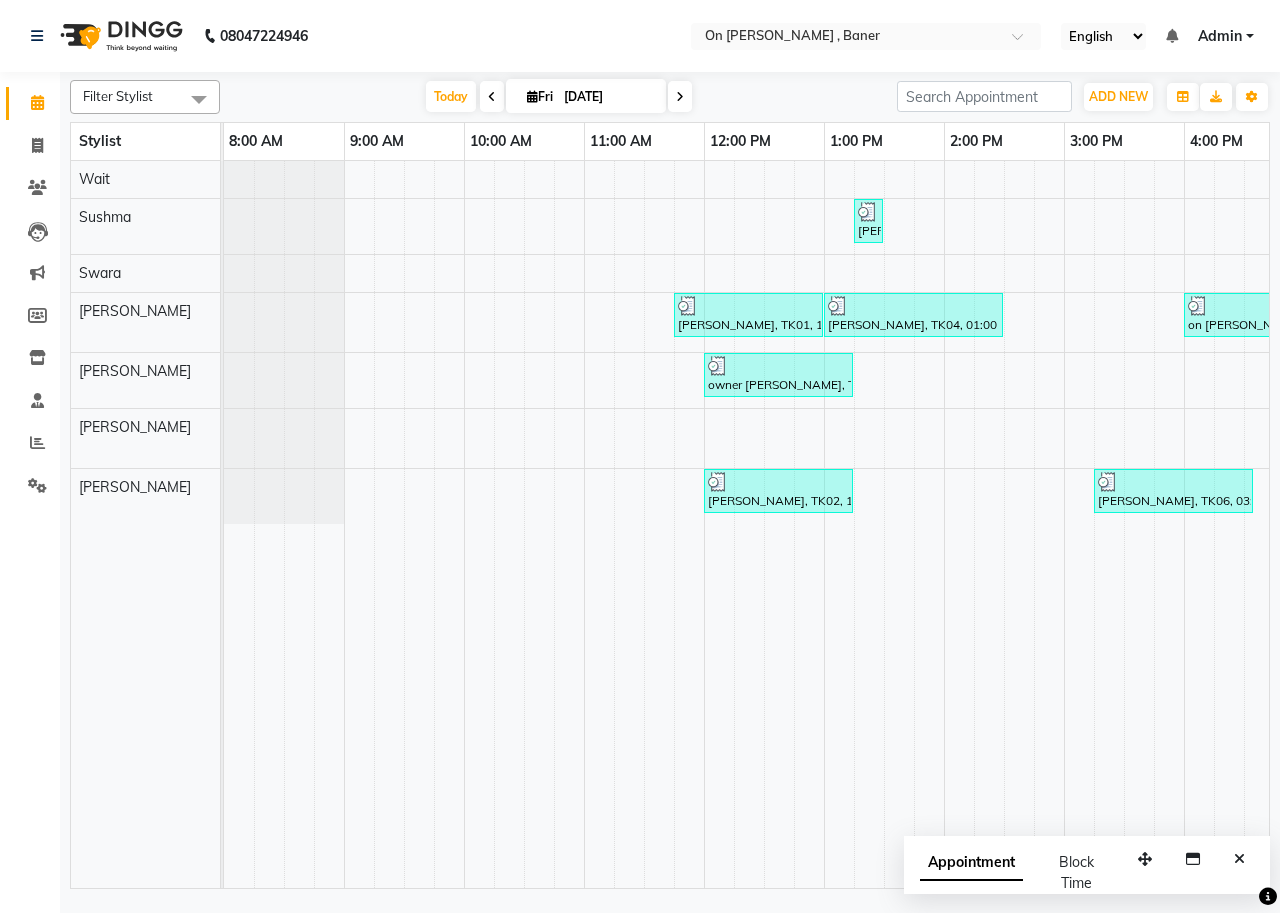 scroll, scrollTop: 0, scrollLeft: 0, axis: both 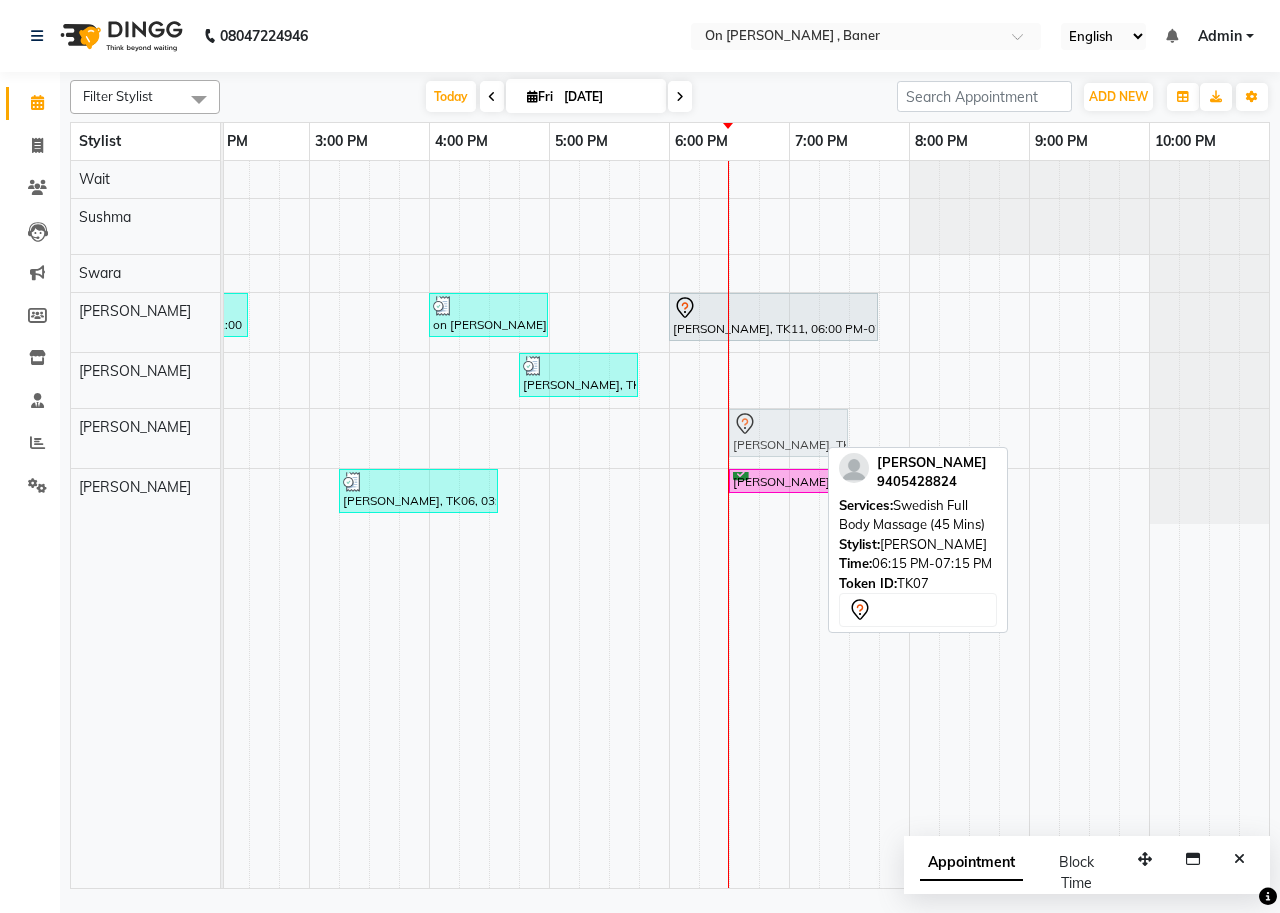 click on "[PERSON_NAME], TK07, 06:15 PM-07:15 PM, Swedish Full Body Massage (45 Mins)              [PERSON_NAME], TK07, 06:15 PM-07:15 PM, Swedish Full Body Massage (45 Mins)" at bounding box center (-531, 438) 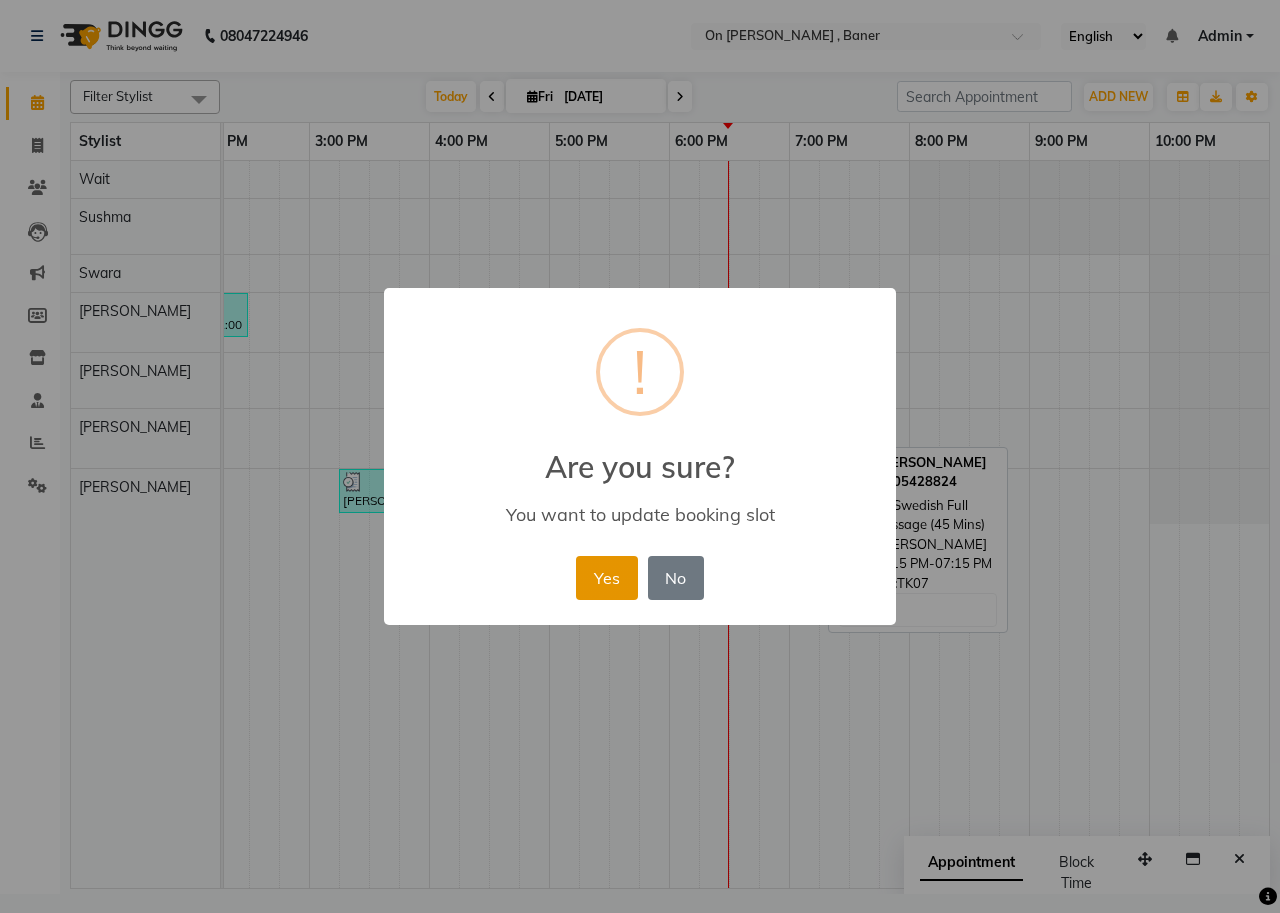click on "Yes" at bounding box center (606, 578) 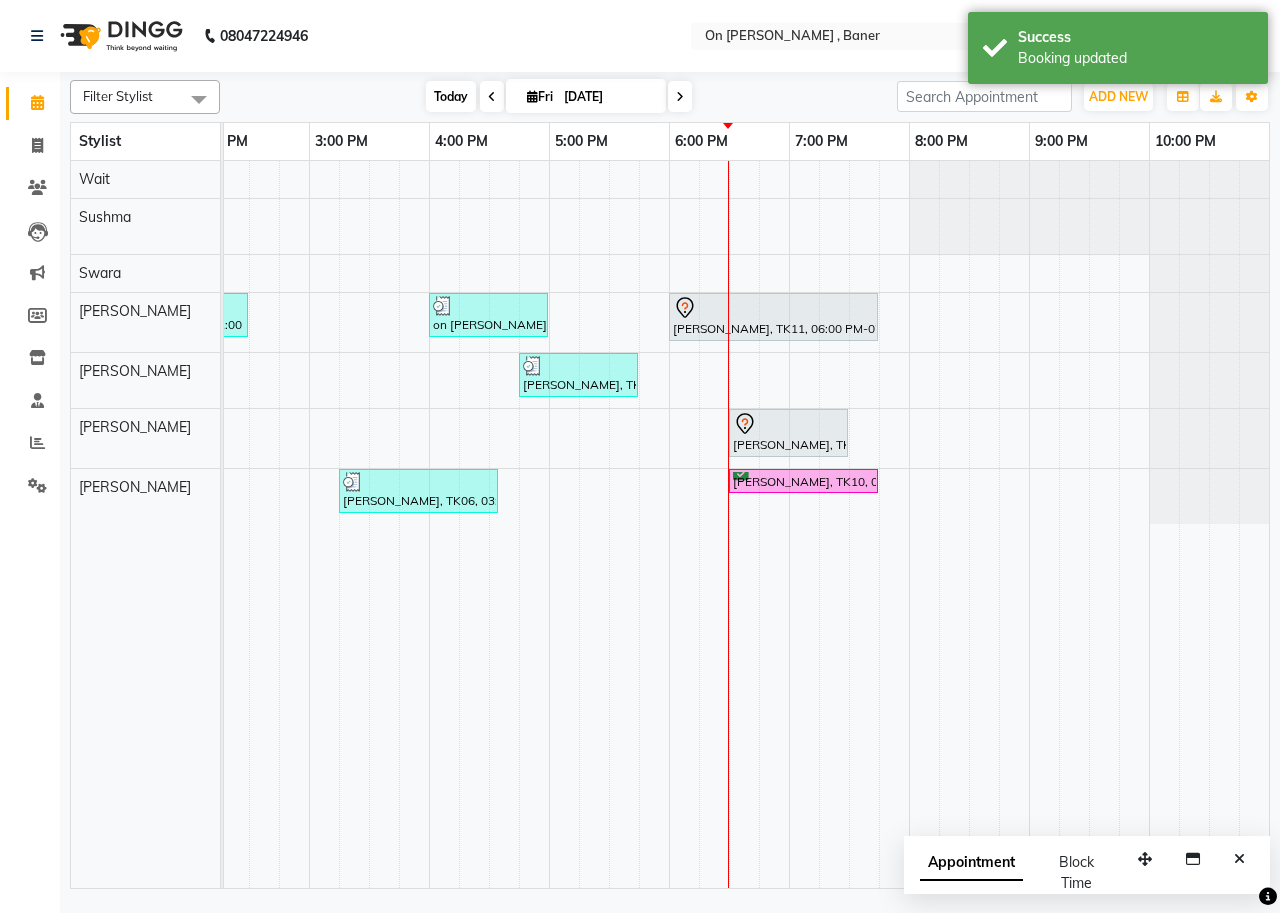 click on "Today" at bounding box center [451, 96] 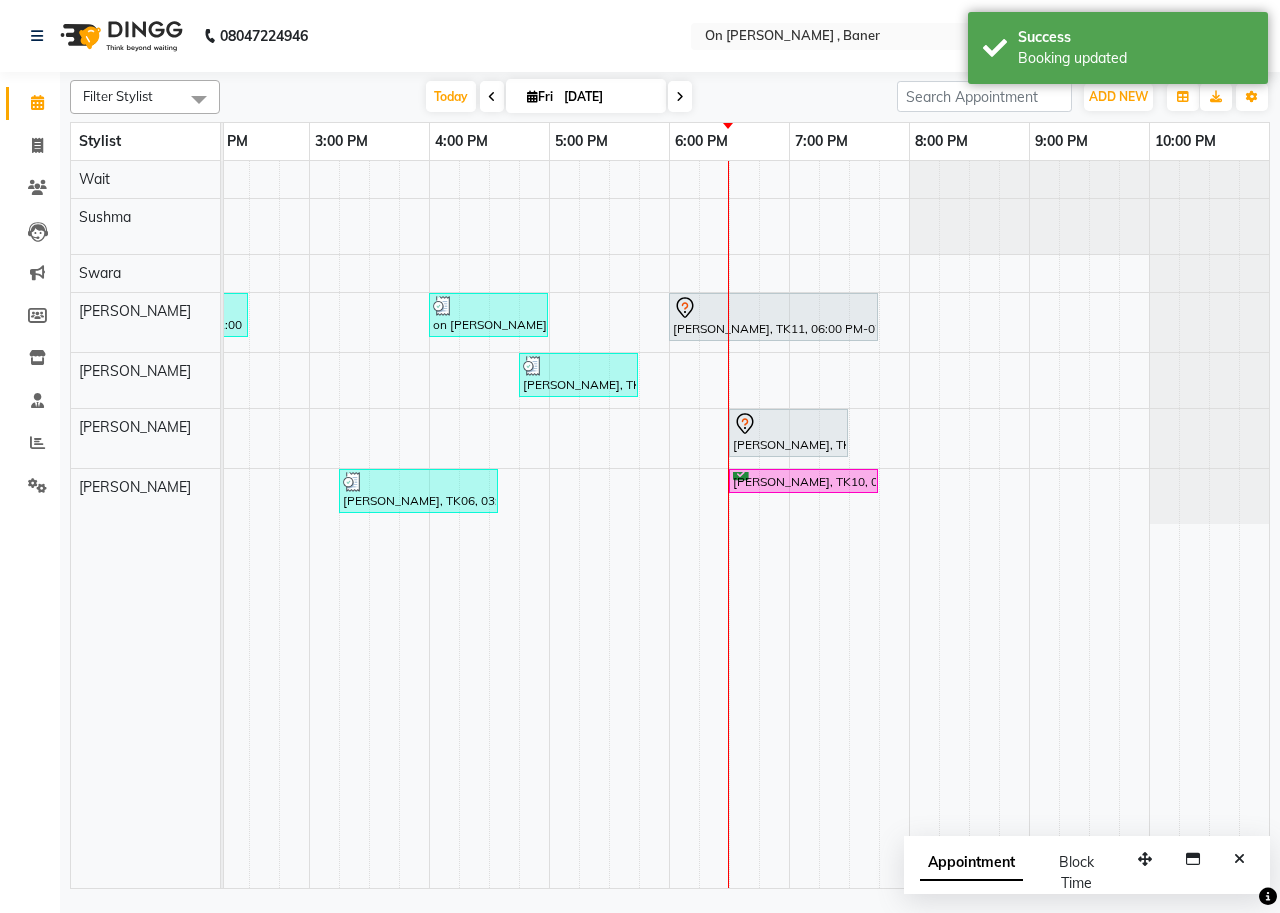scroll, scrollTop: 0, scrollLeft: 0, axis: both 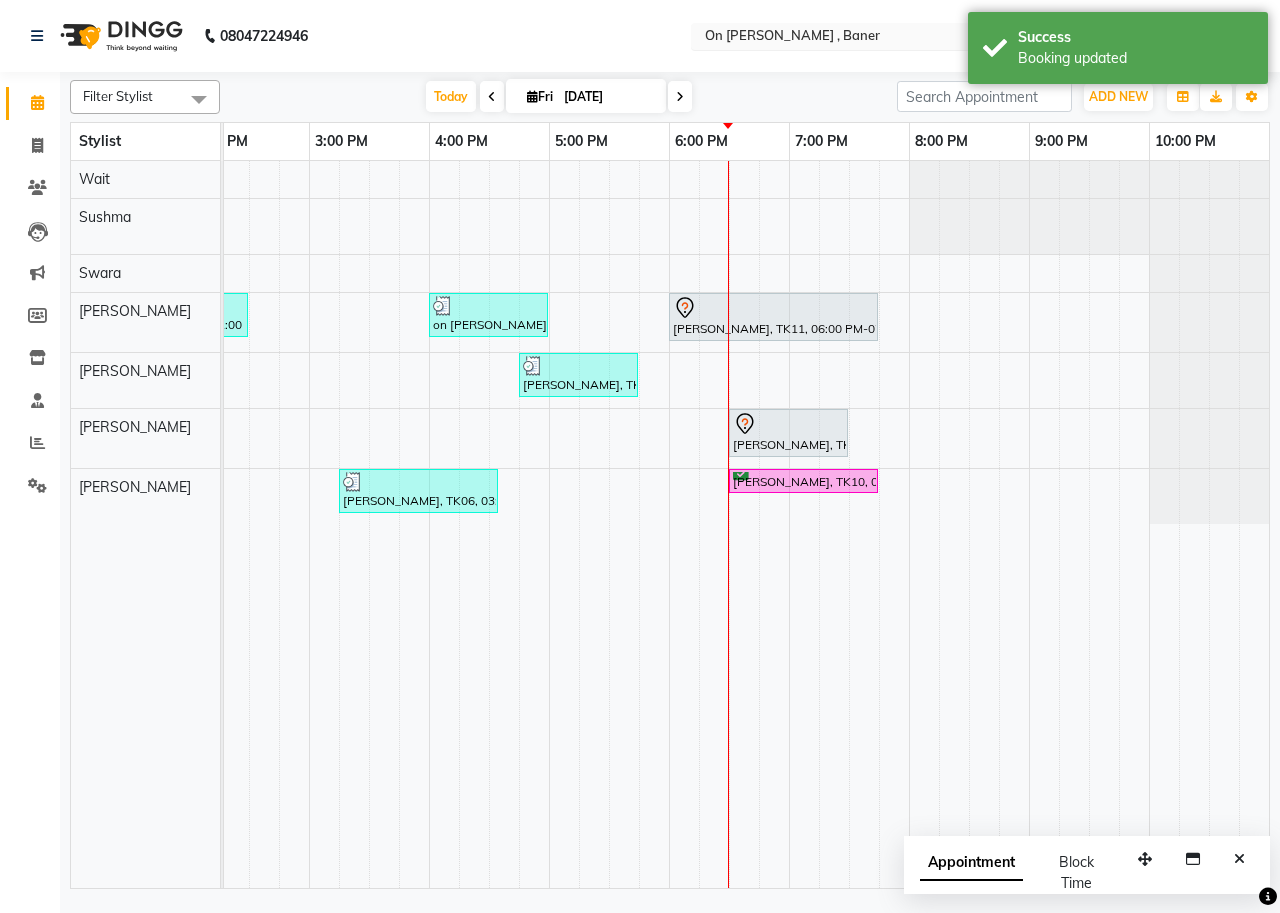 click at bounding box center (846, 38) 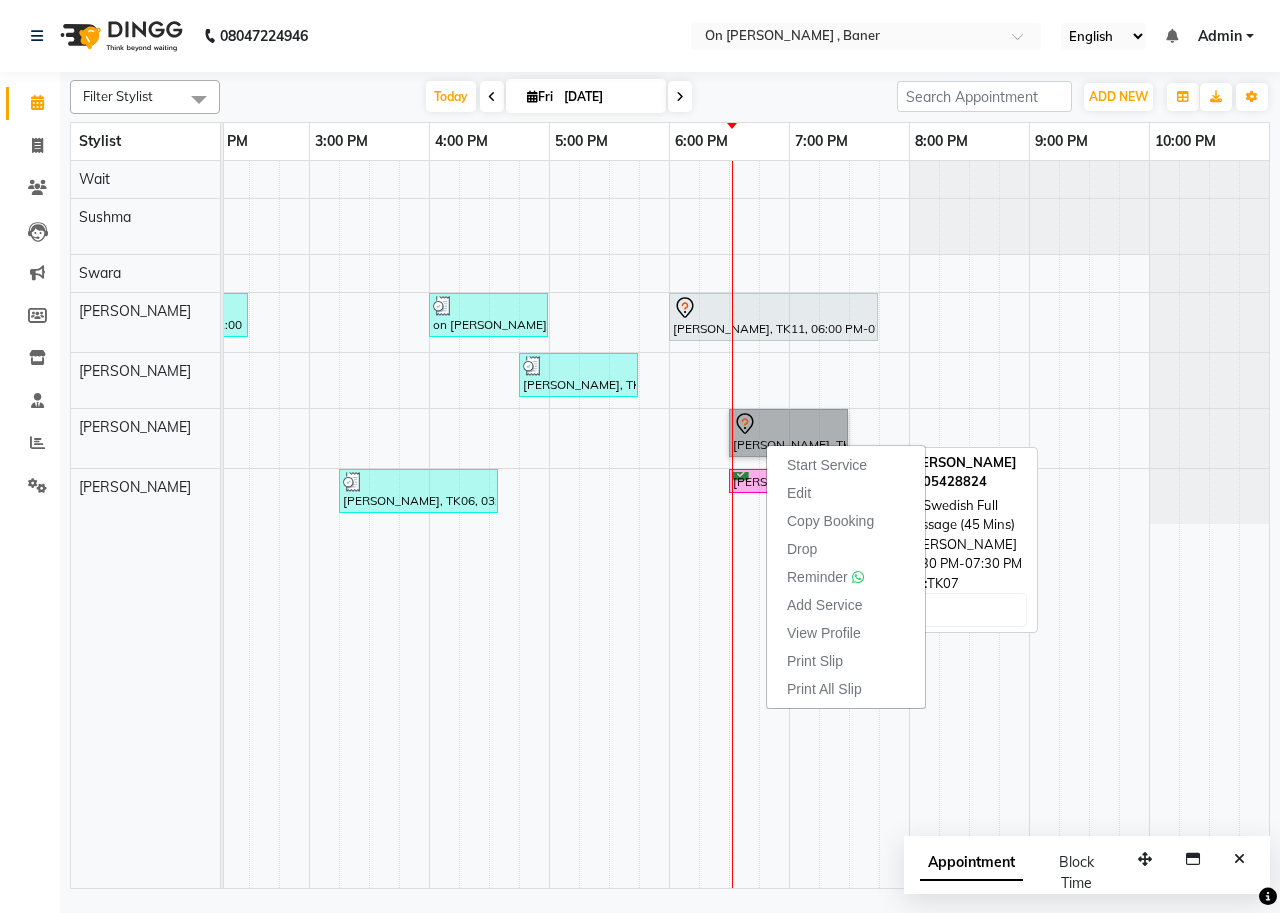drag, startPoint x: 766, startPoint y: 443, endPoint x: 749, endPoint y: 432, distance: 20.248457 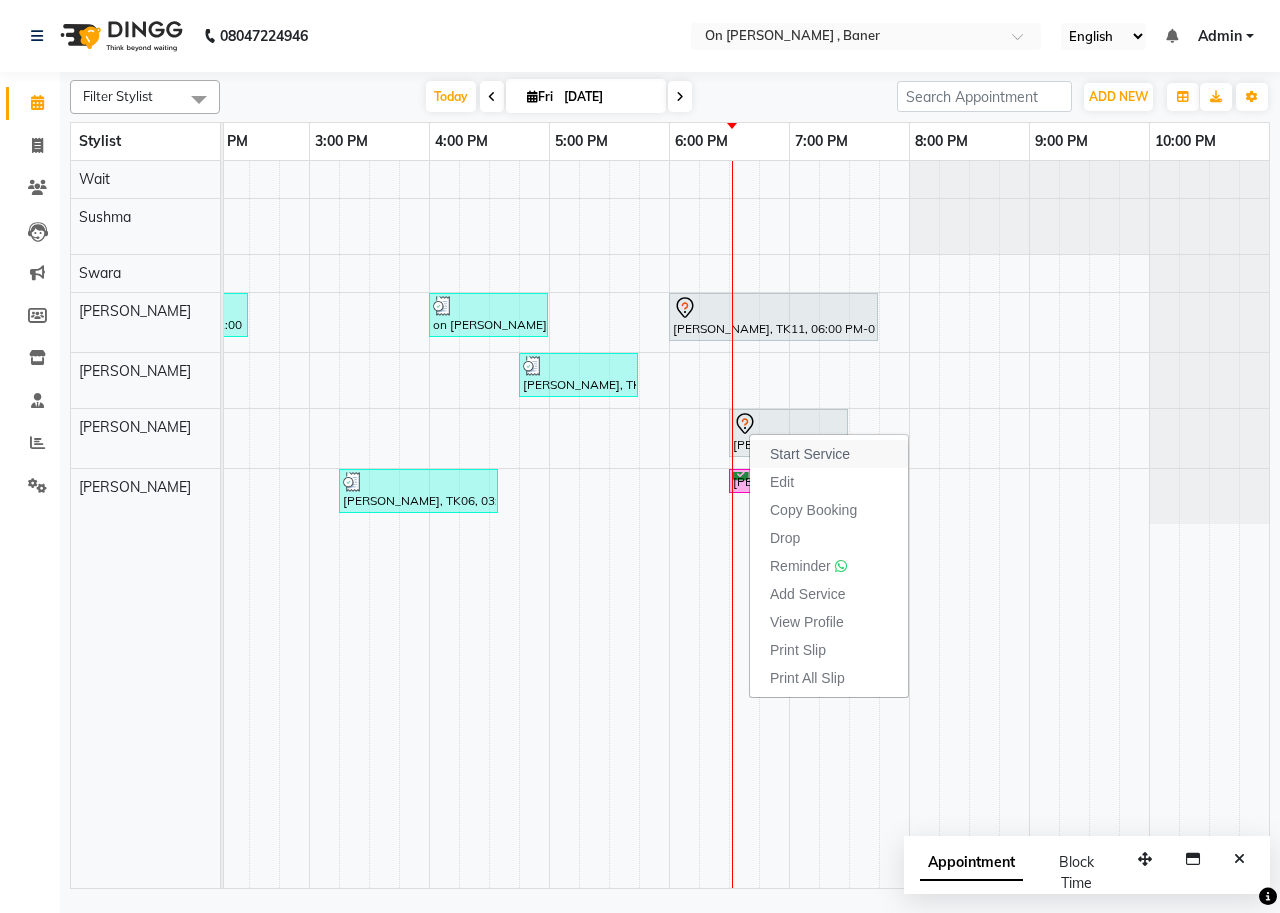 click on "Start Service" at bounding box center (810, 454) 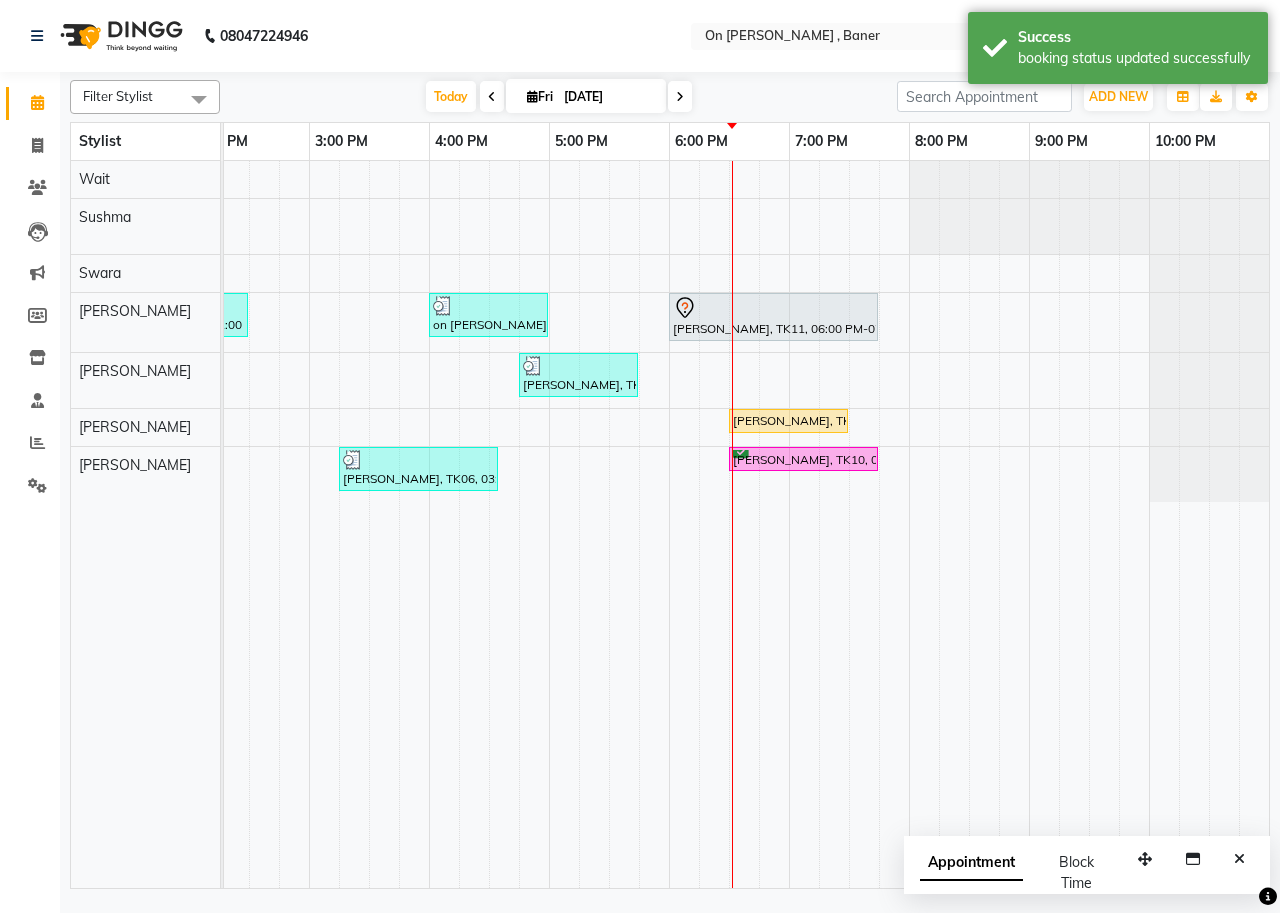 scroll, scrollTop: 0, scrollLeft: 185, axis: horizontal 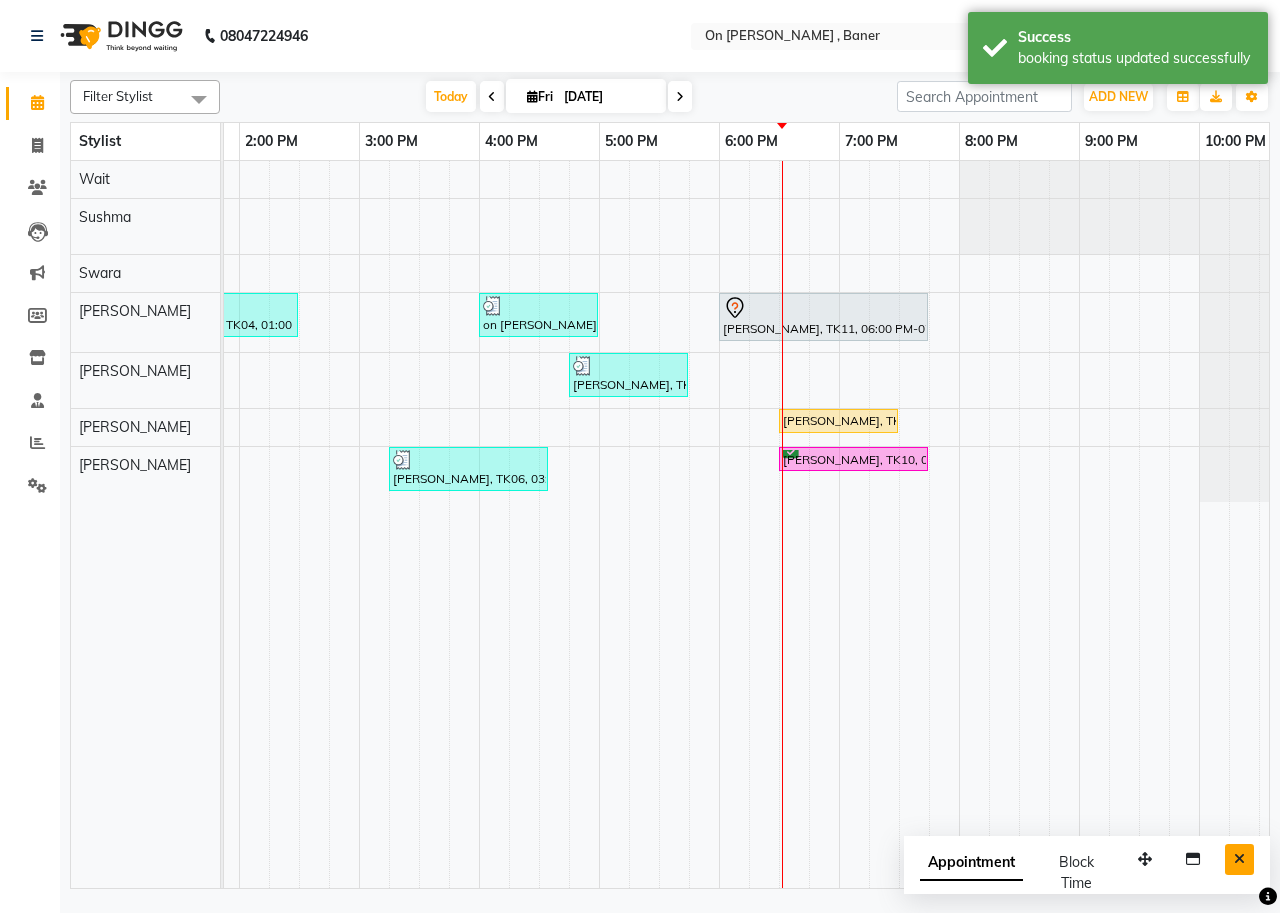 click at bounding box center [1239, 859] 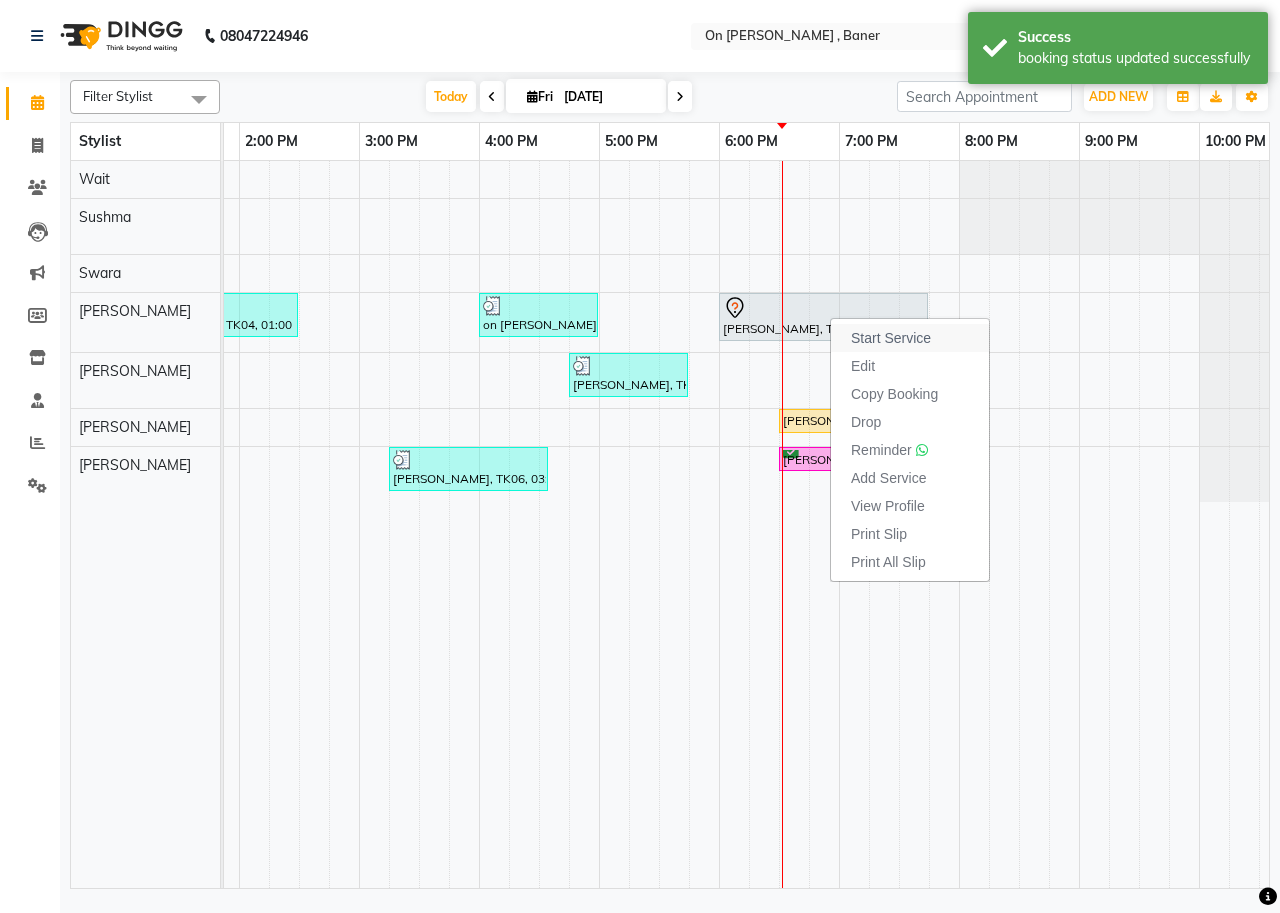 click on "Start Service" at bounding box center (891, 338) 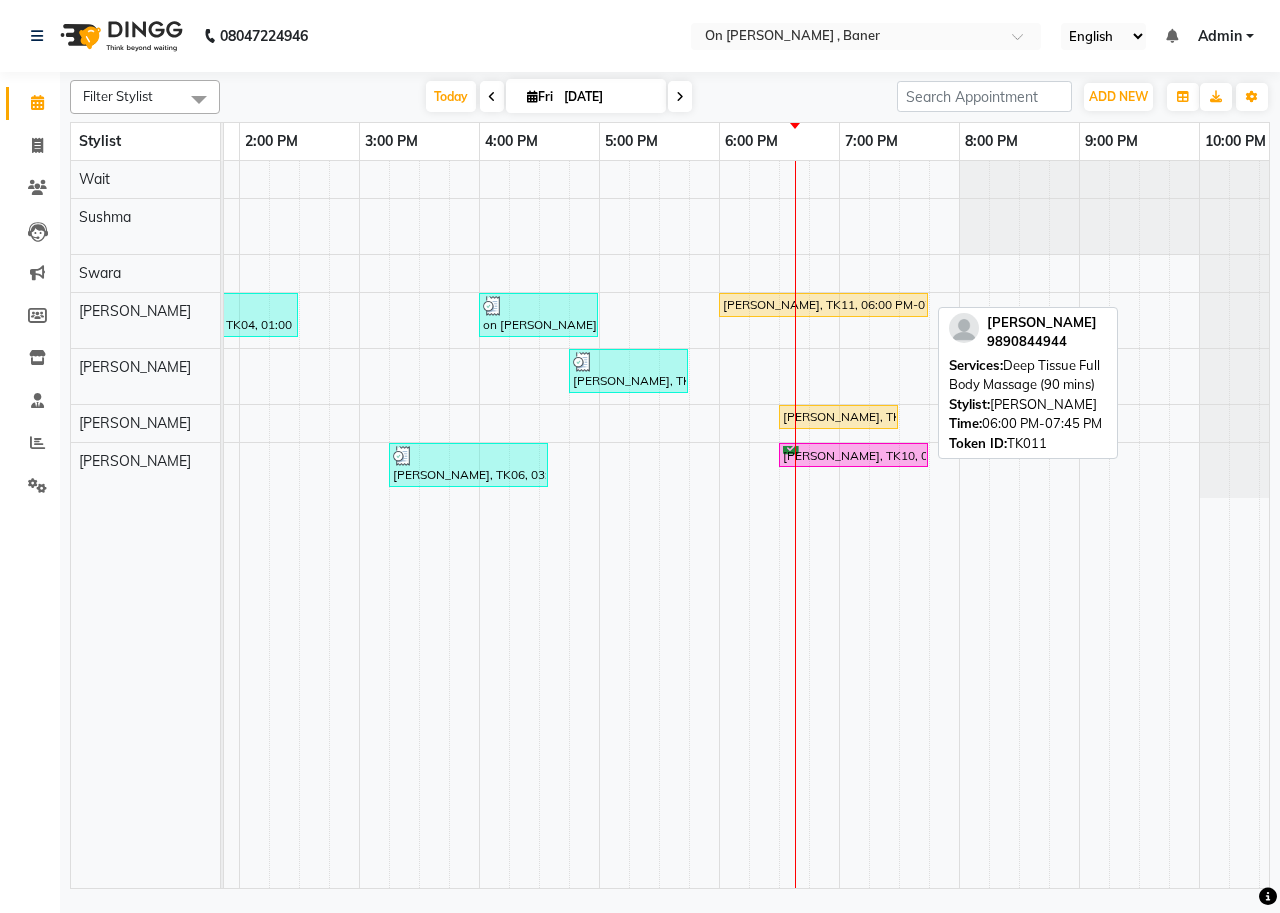 click on "[PERSON_NAME], TK11, 06:00 PM-07:45 PM, Deep Tissue Full Body Massage (90 mins)" at bounding box center [823, 305] 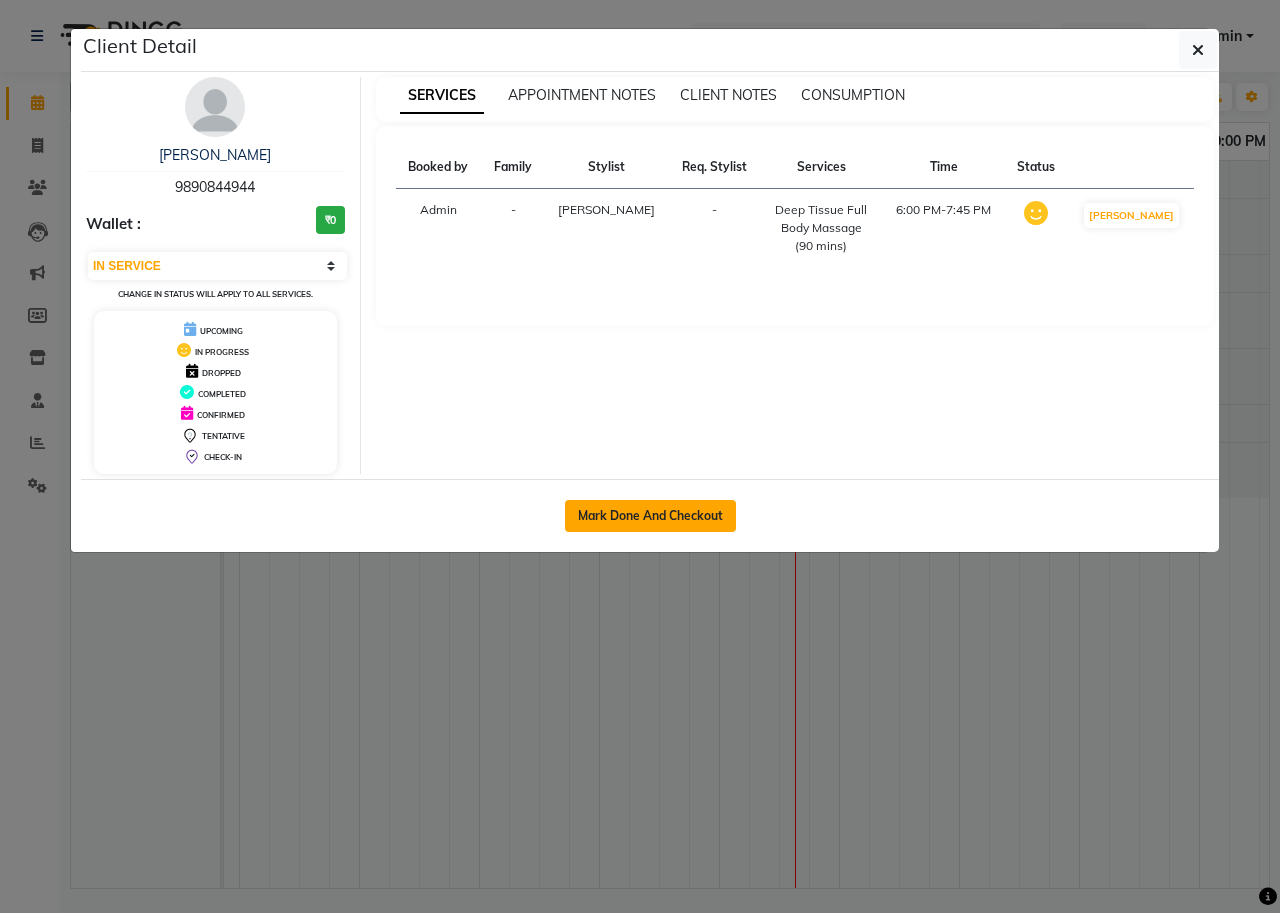 click on "Mark Done And Checkout" 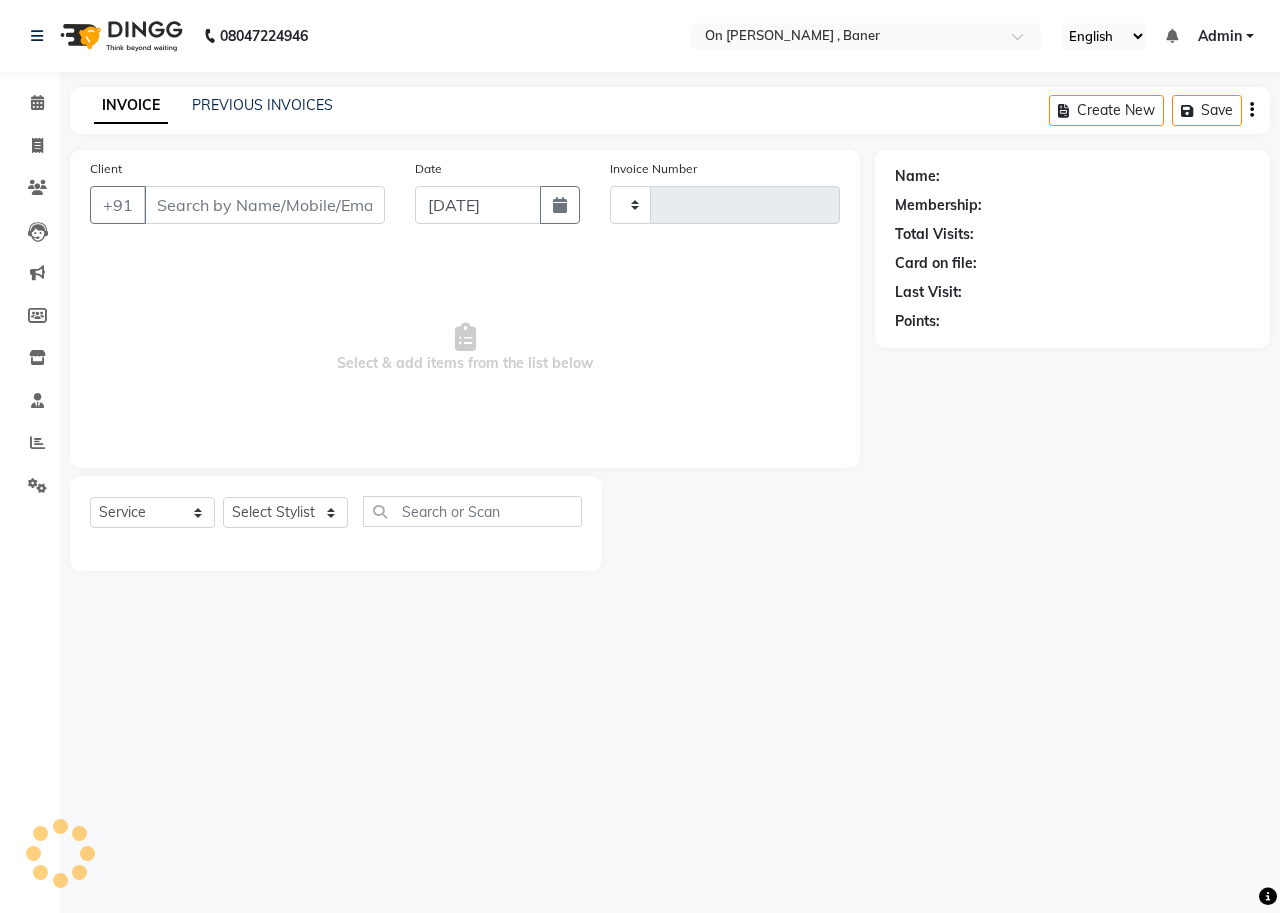 type on "0564" 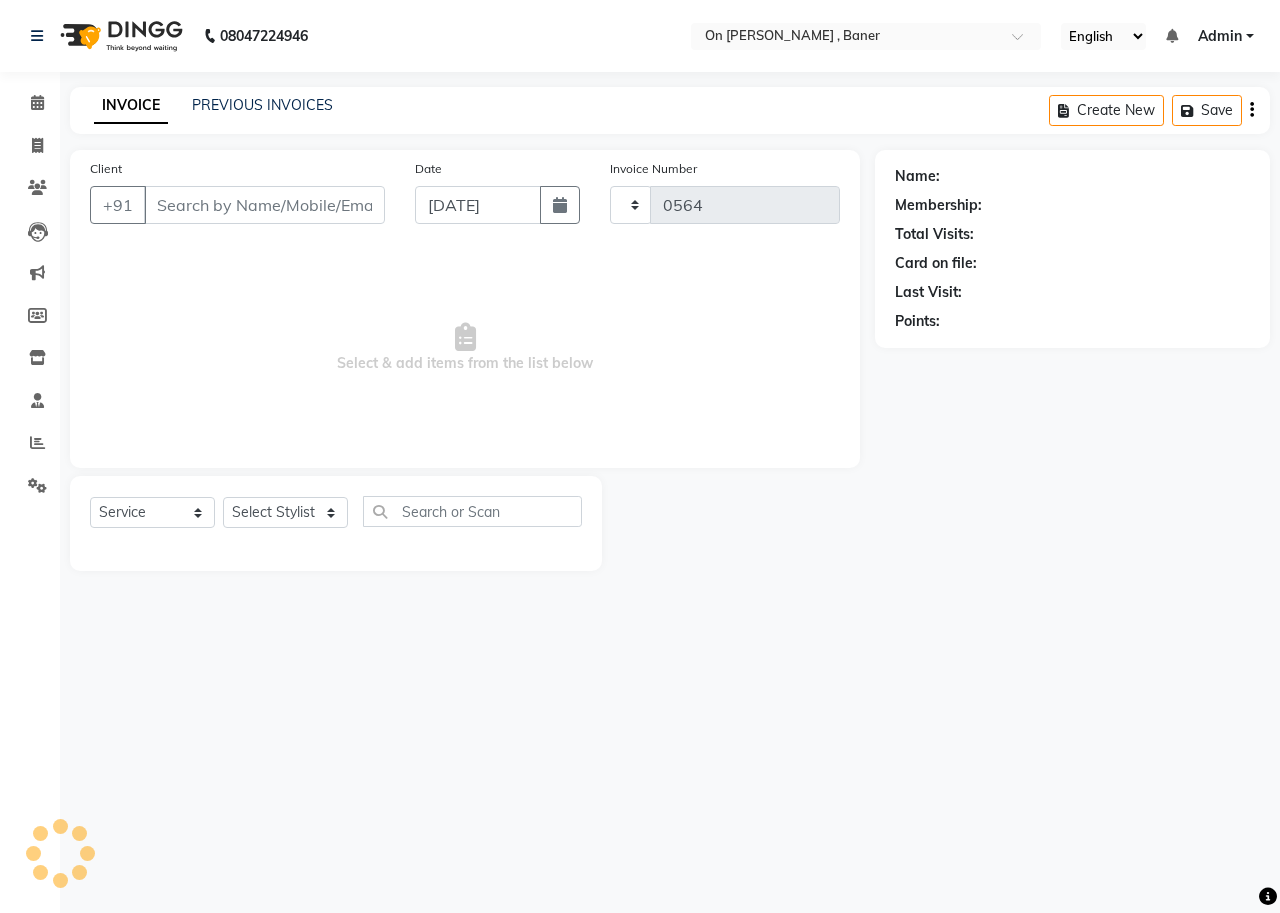 select on "632" 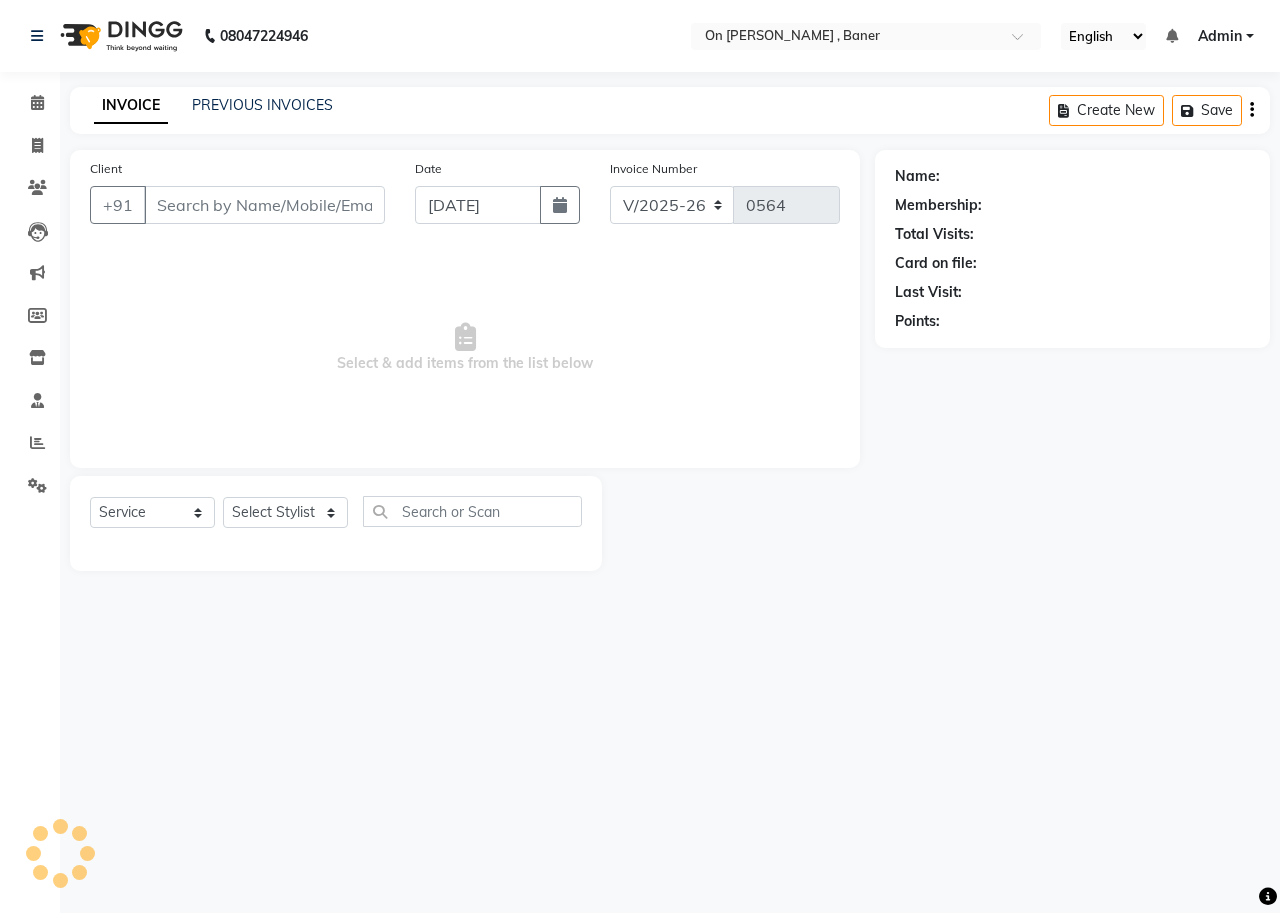 type on "9890844944" 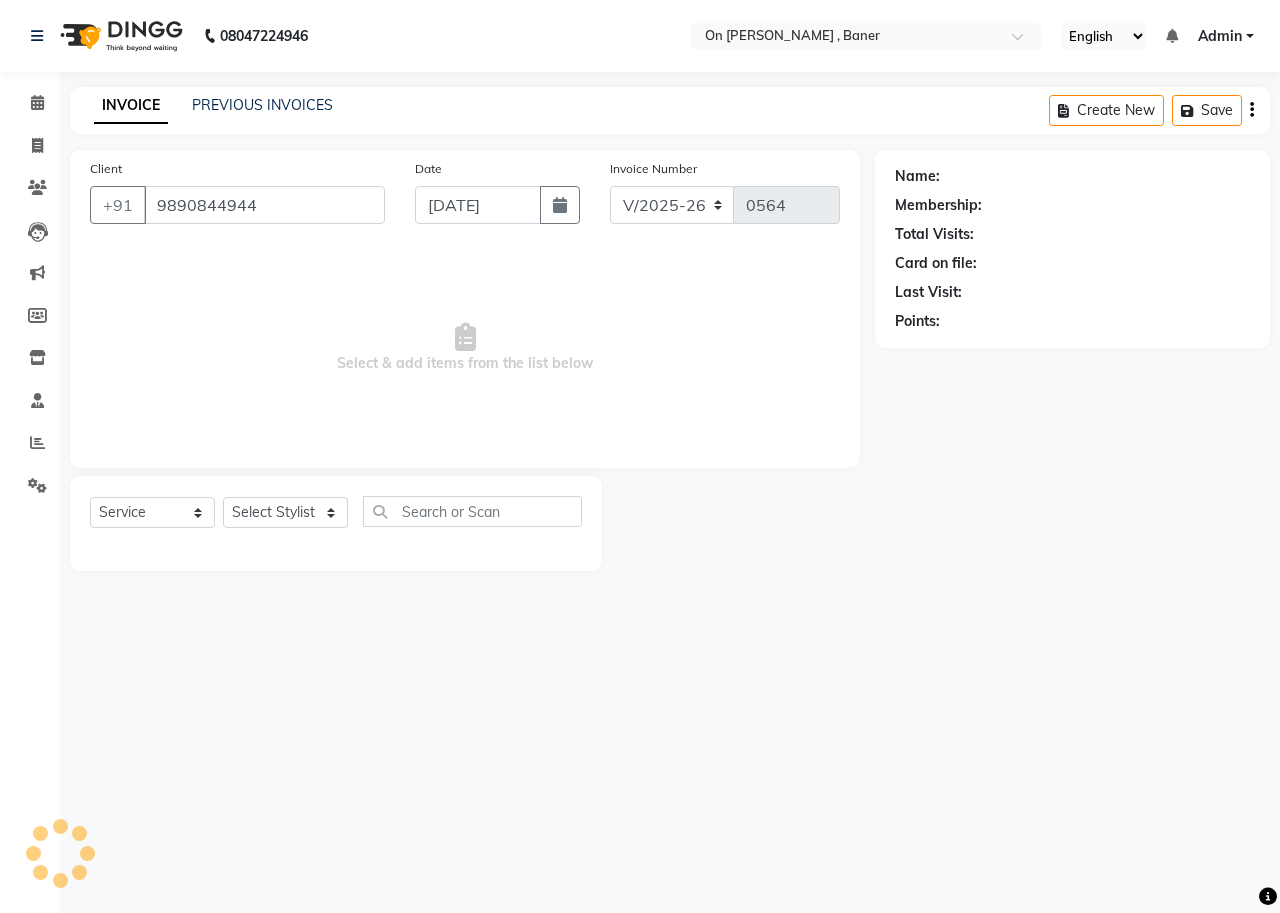 select on "25558" 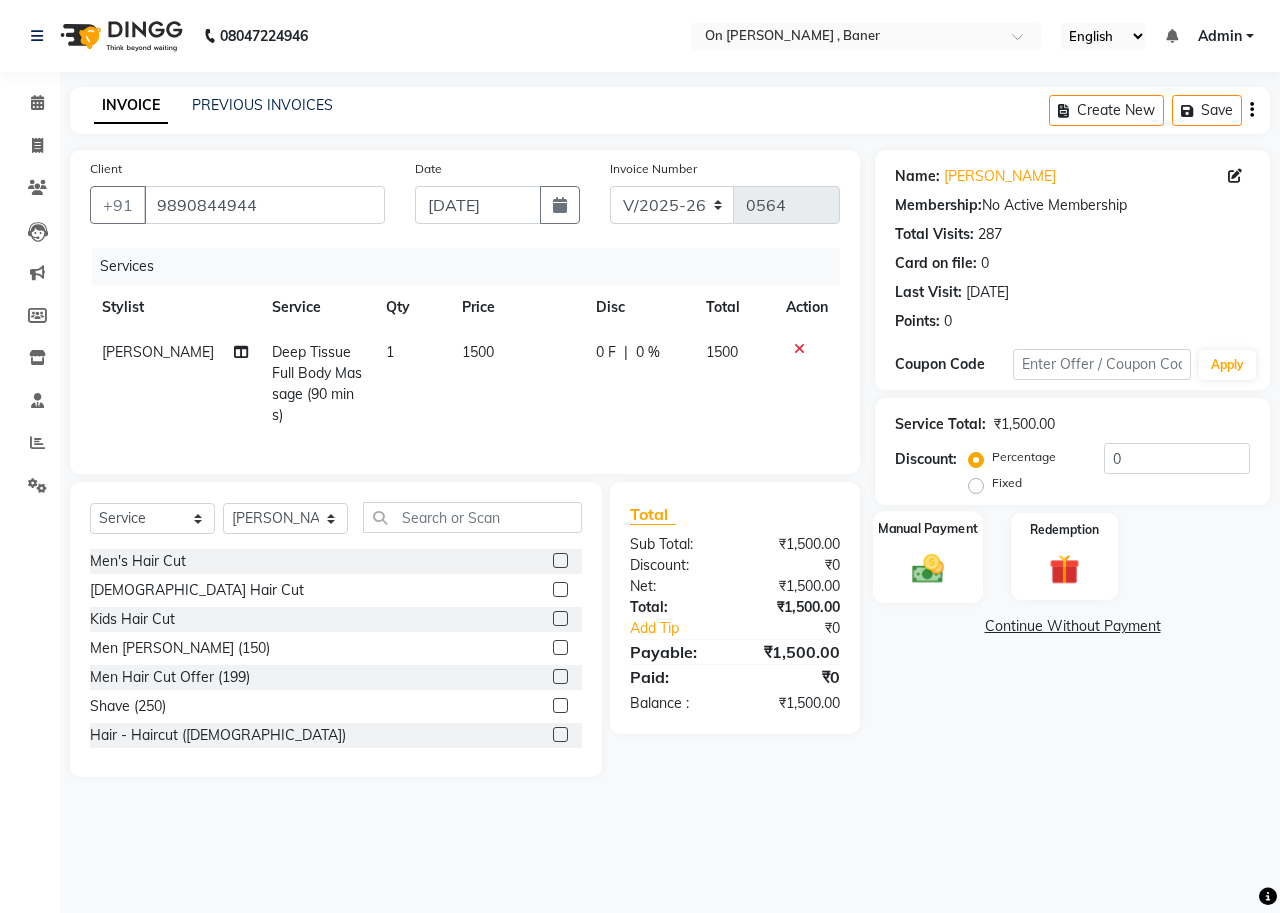click 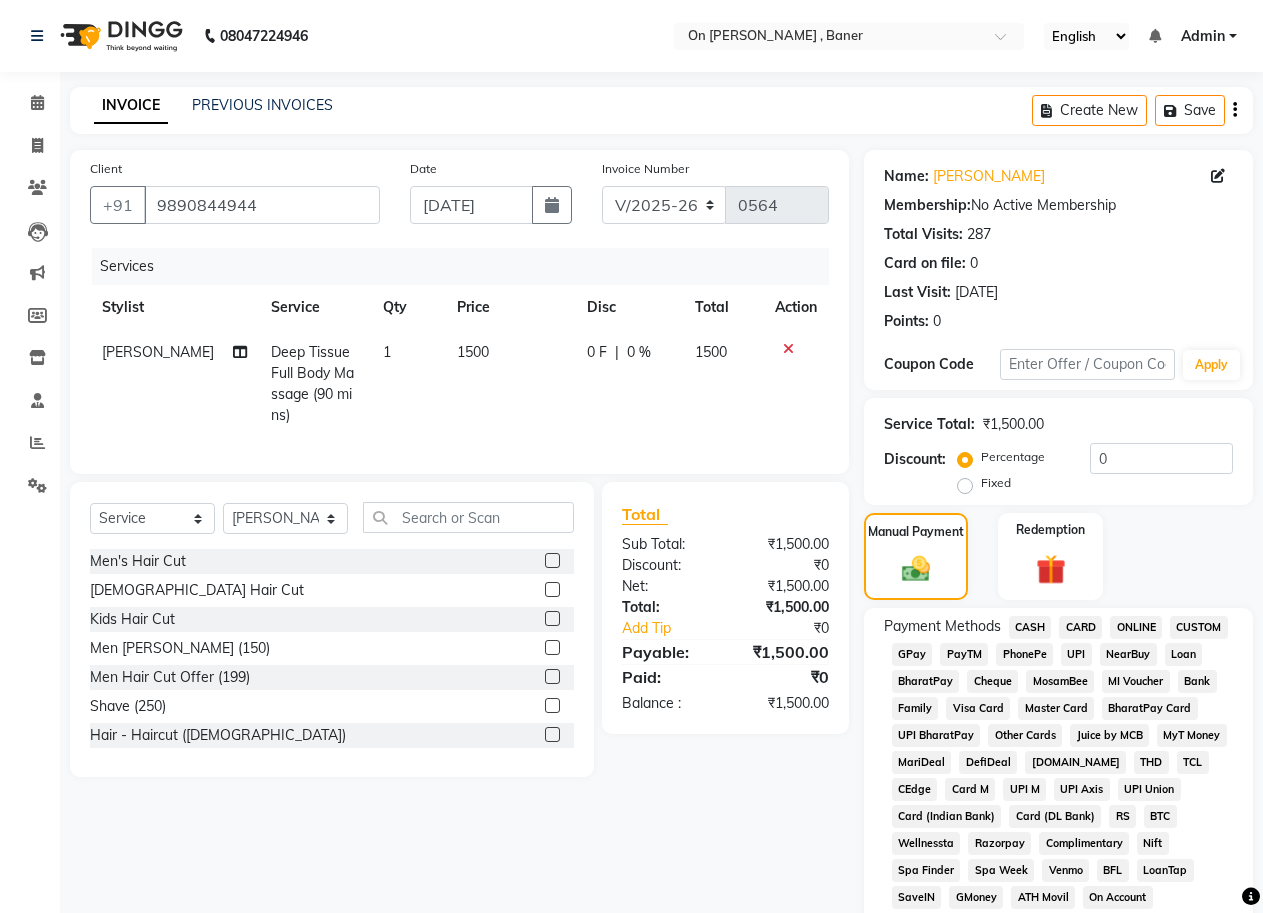 click on "CASH" 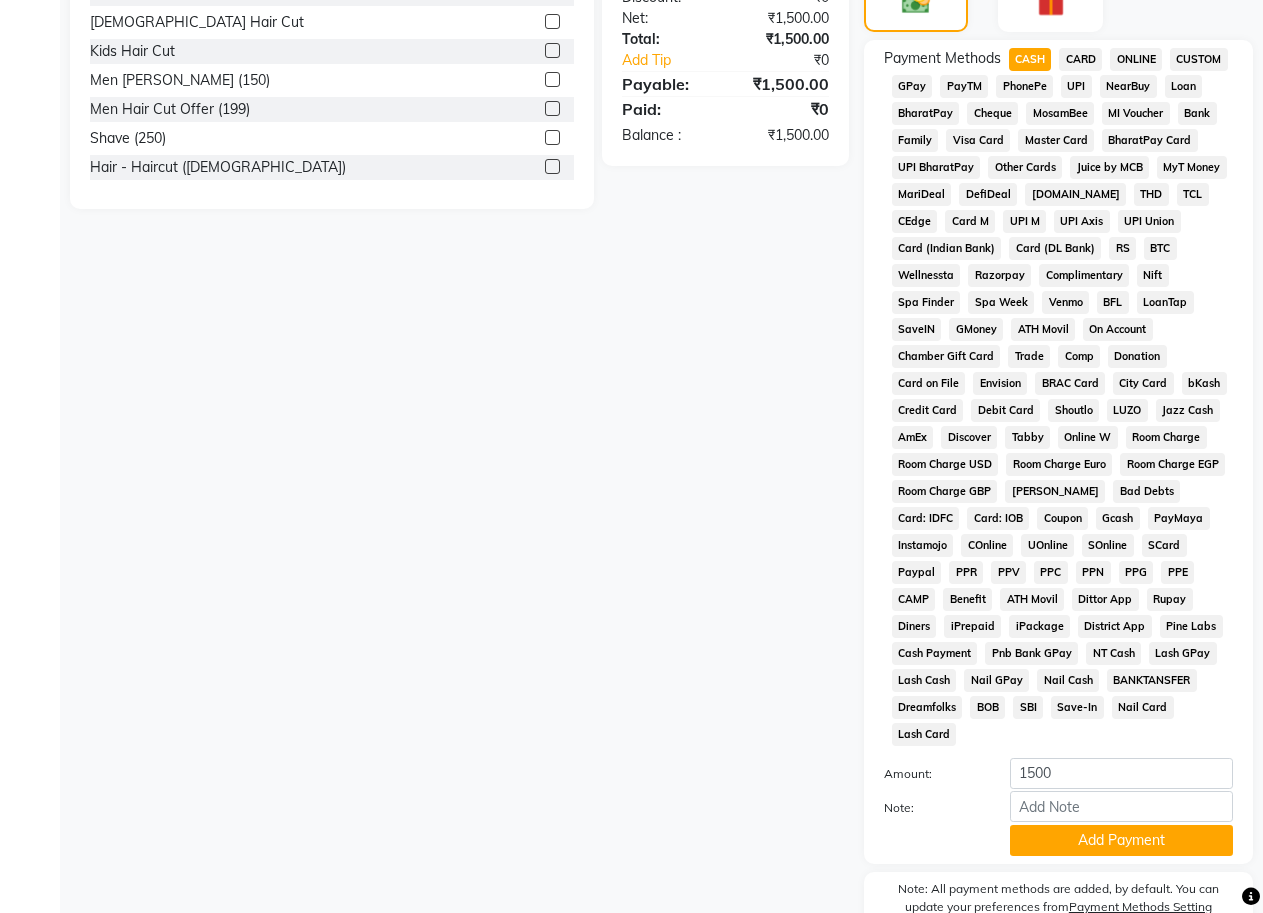 scroll, scrollTop: 666, scrollLeft: 0, axis: vertical 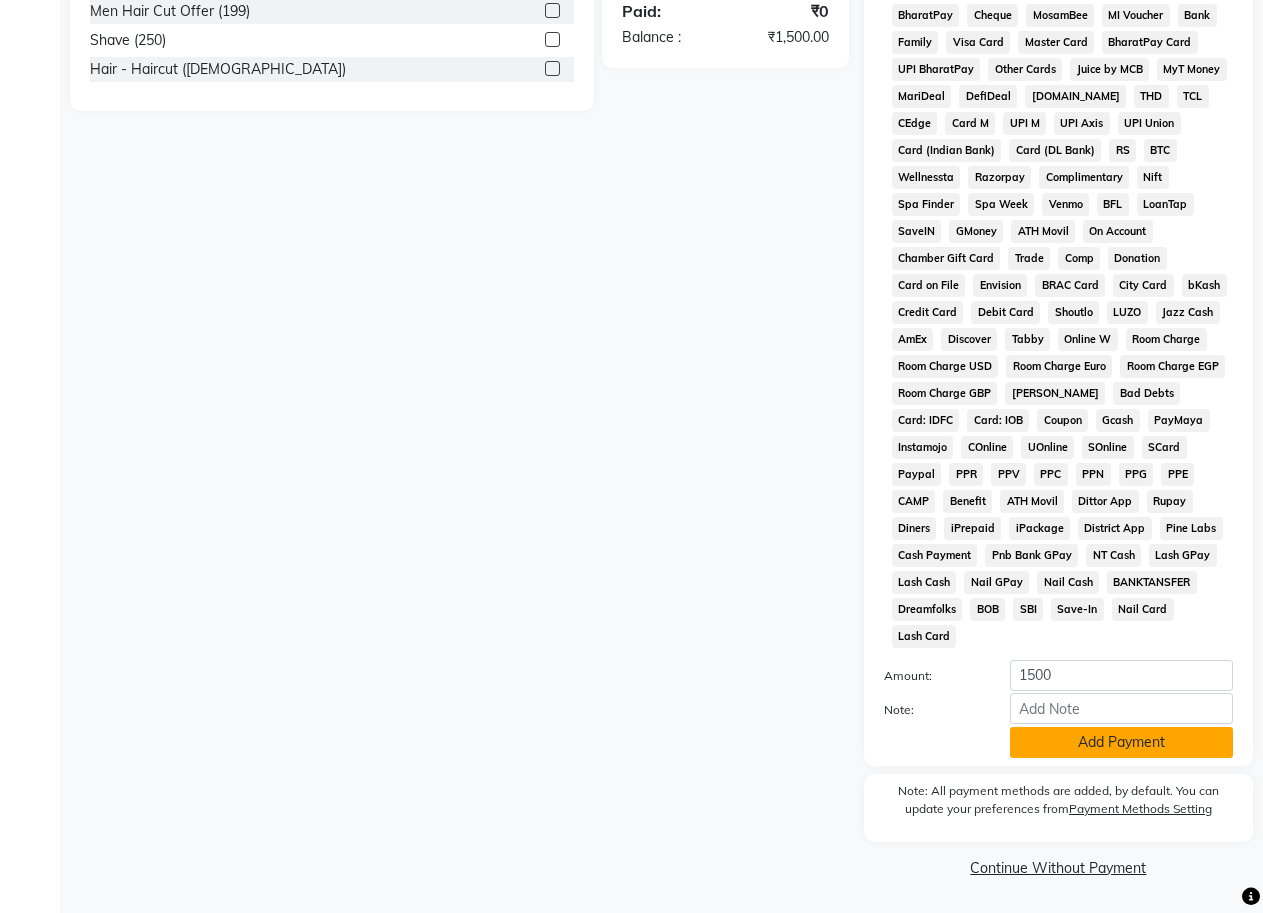 click on "Add Payment" 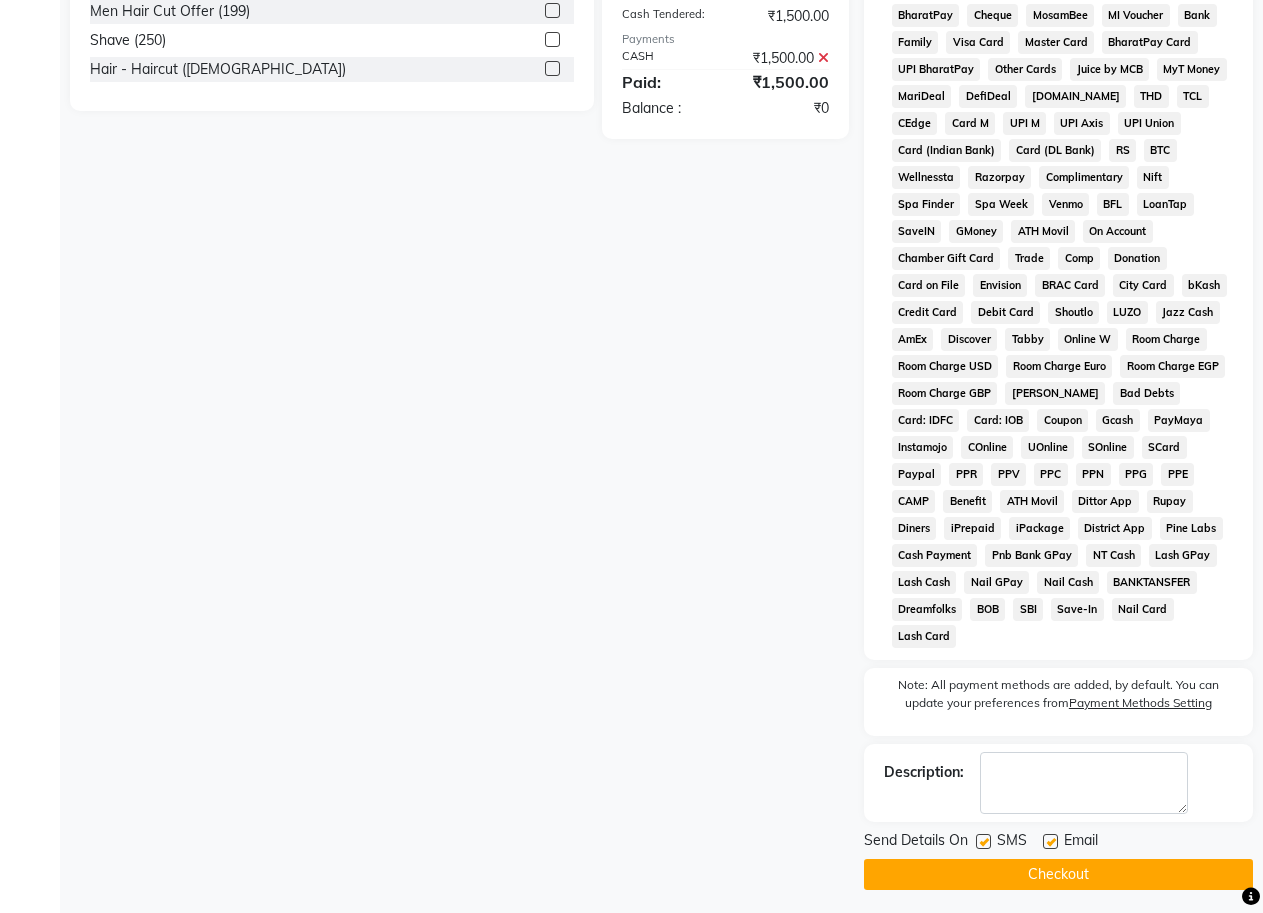 click 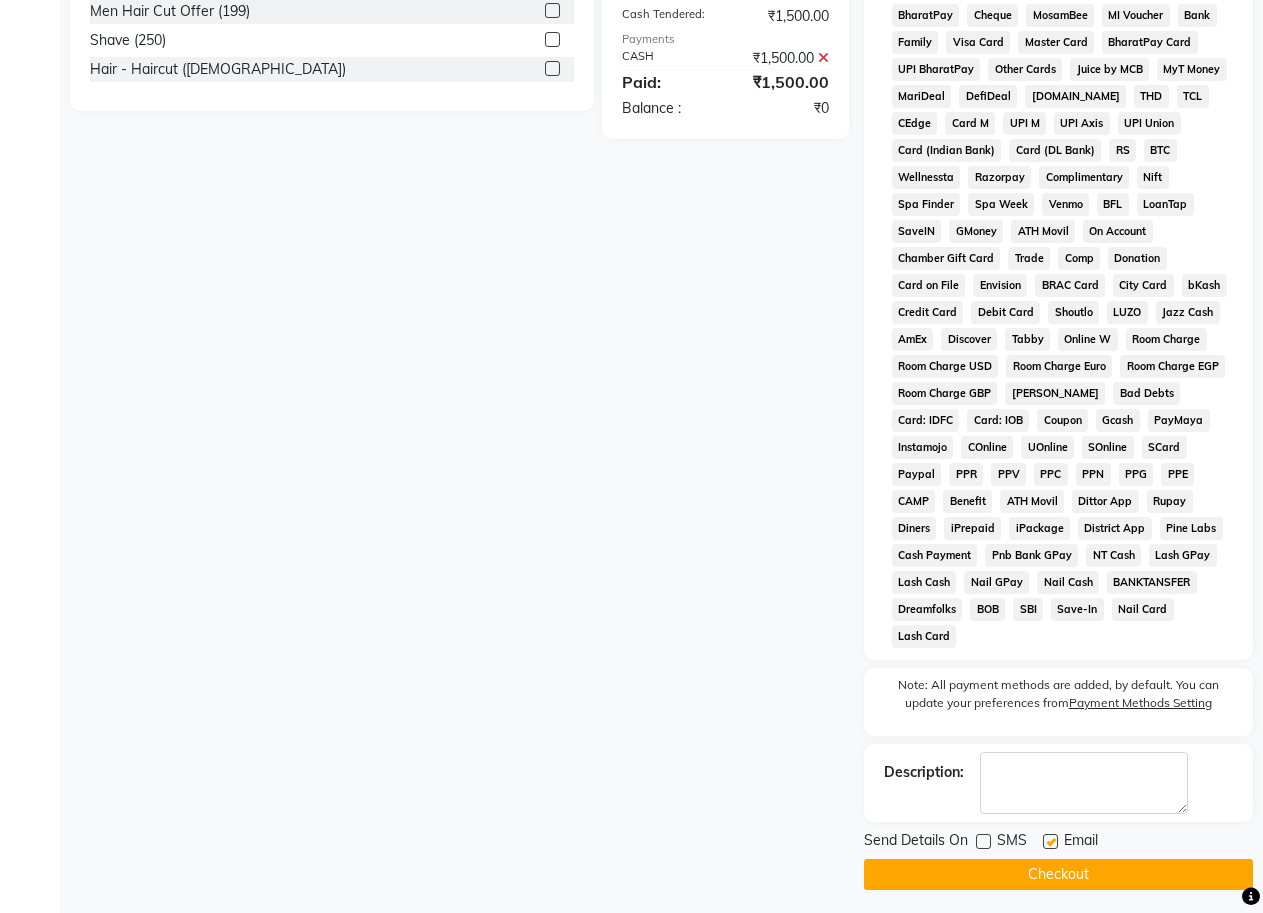 click on "Checkout" 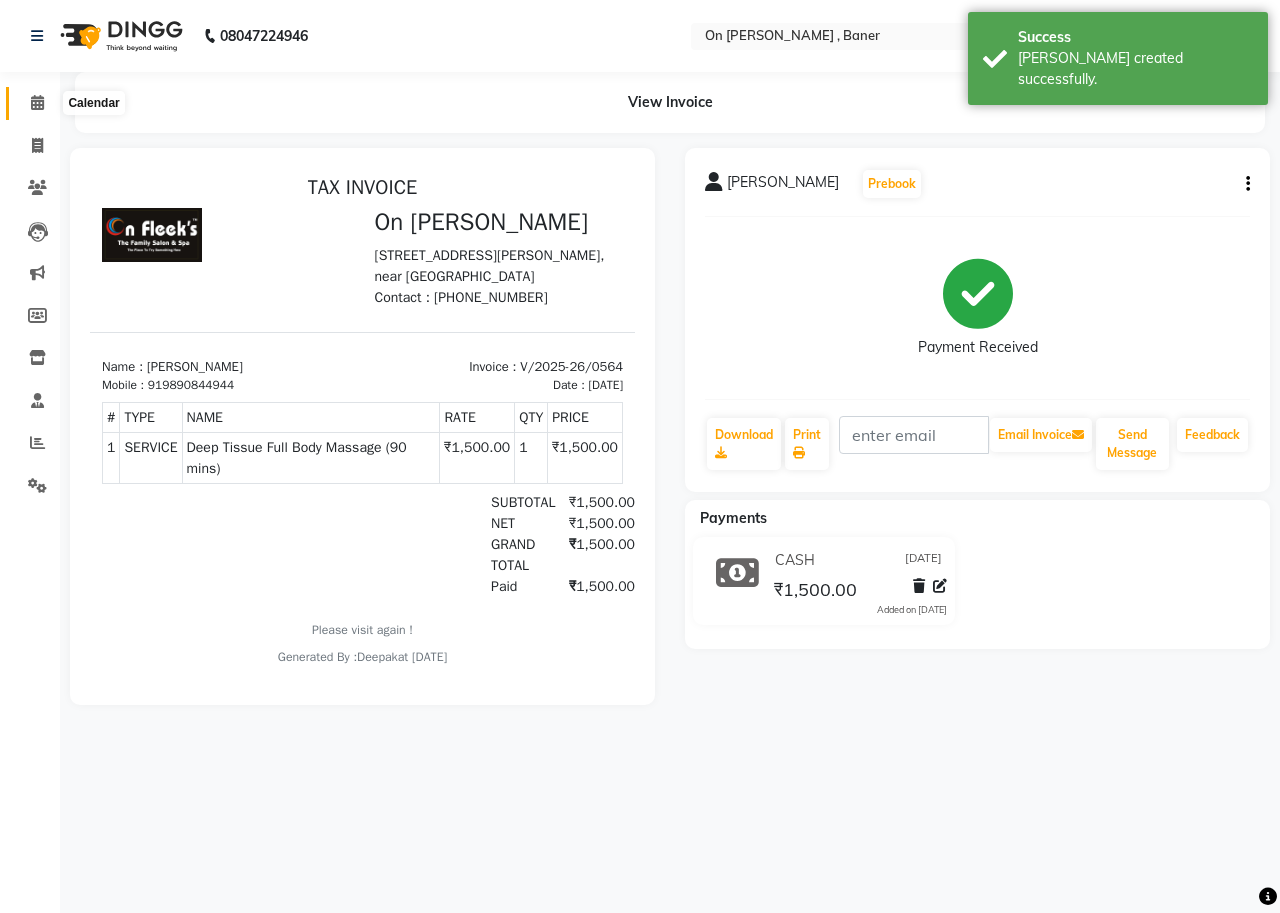 scroll, scrollTop: 0, scrollLeft: 0, axis: both 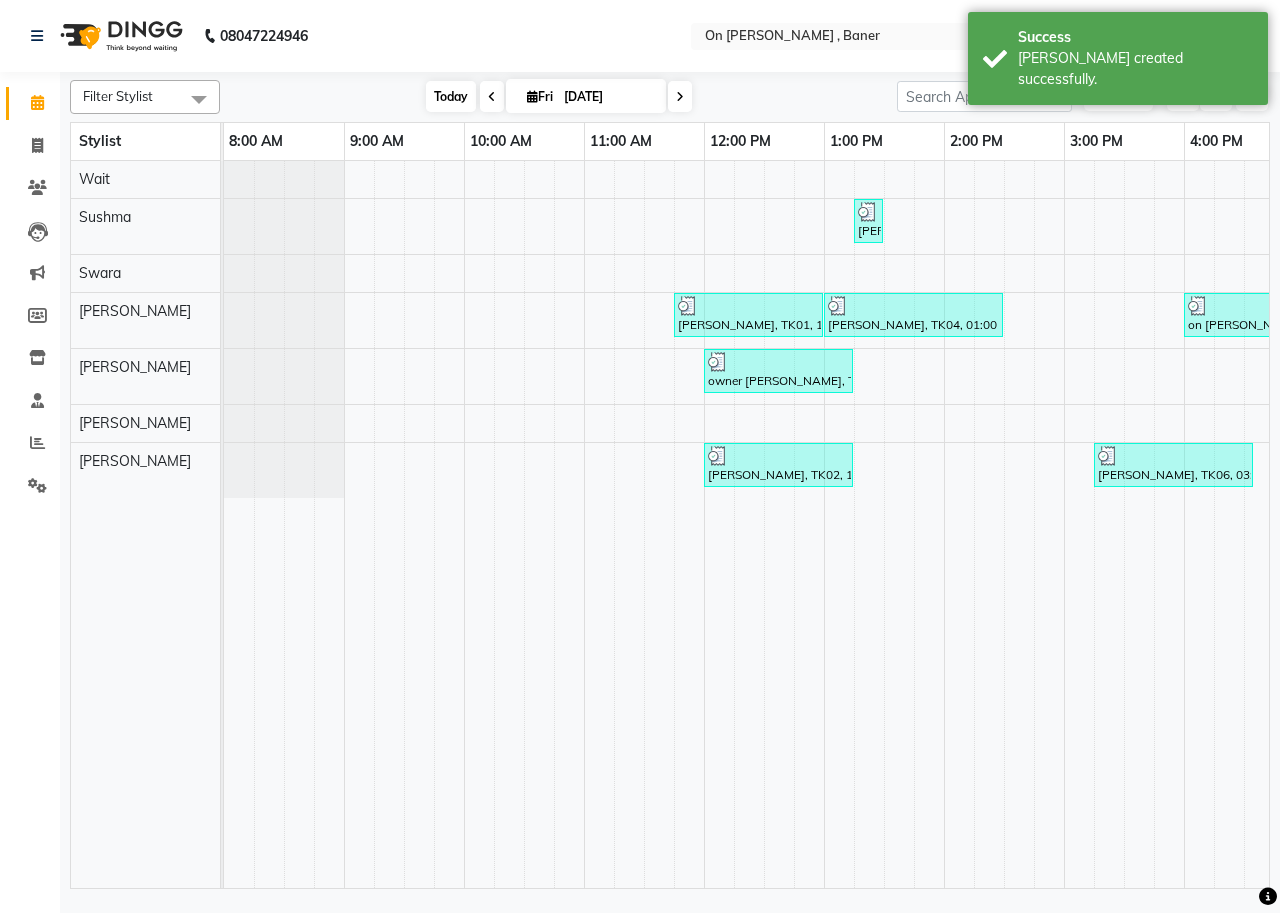 click on "Today" at bounding box center [451, 96] 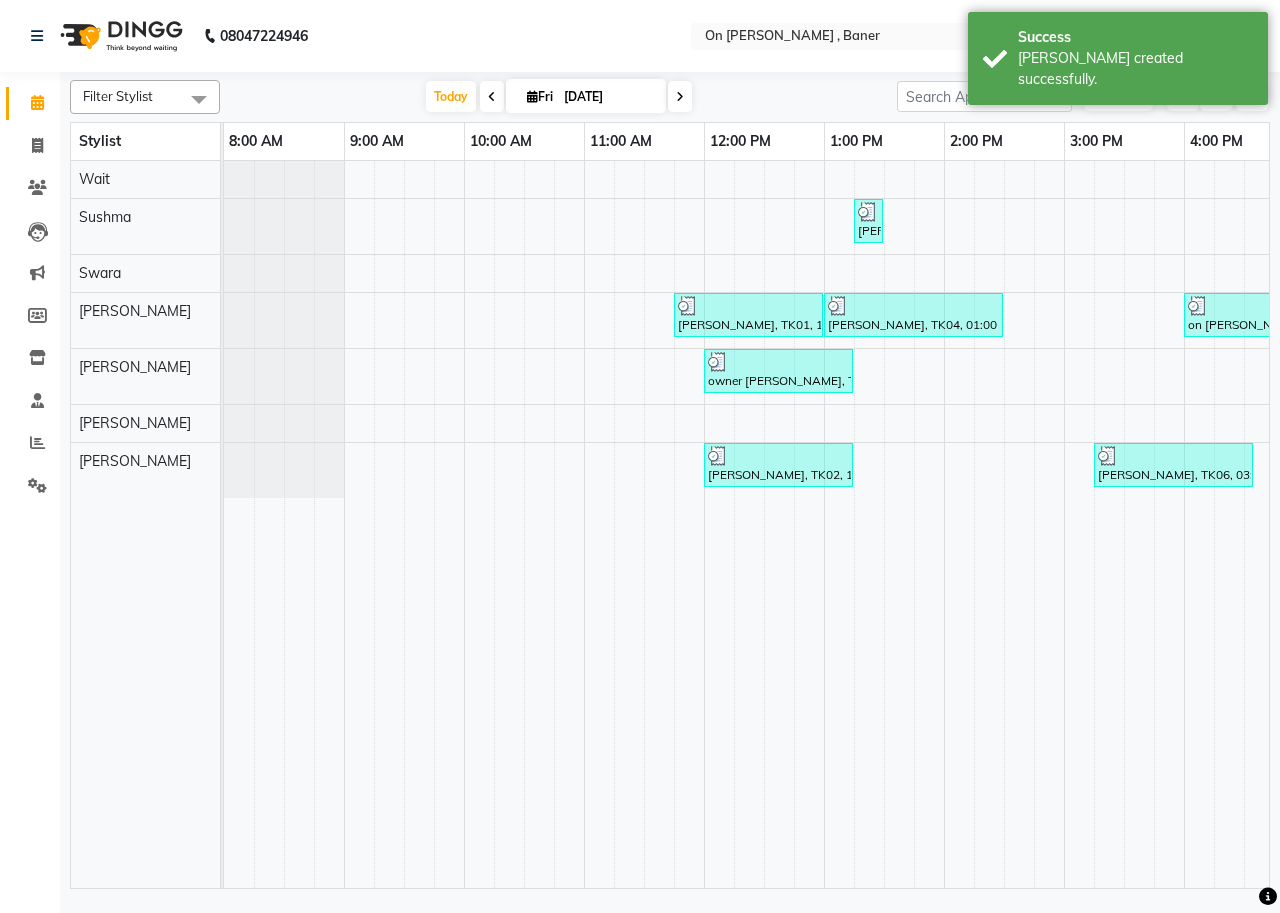 scroll, scrollTop: 0, scrollLeft: 755, axis: horizontal 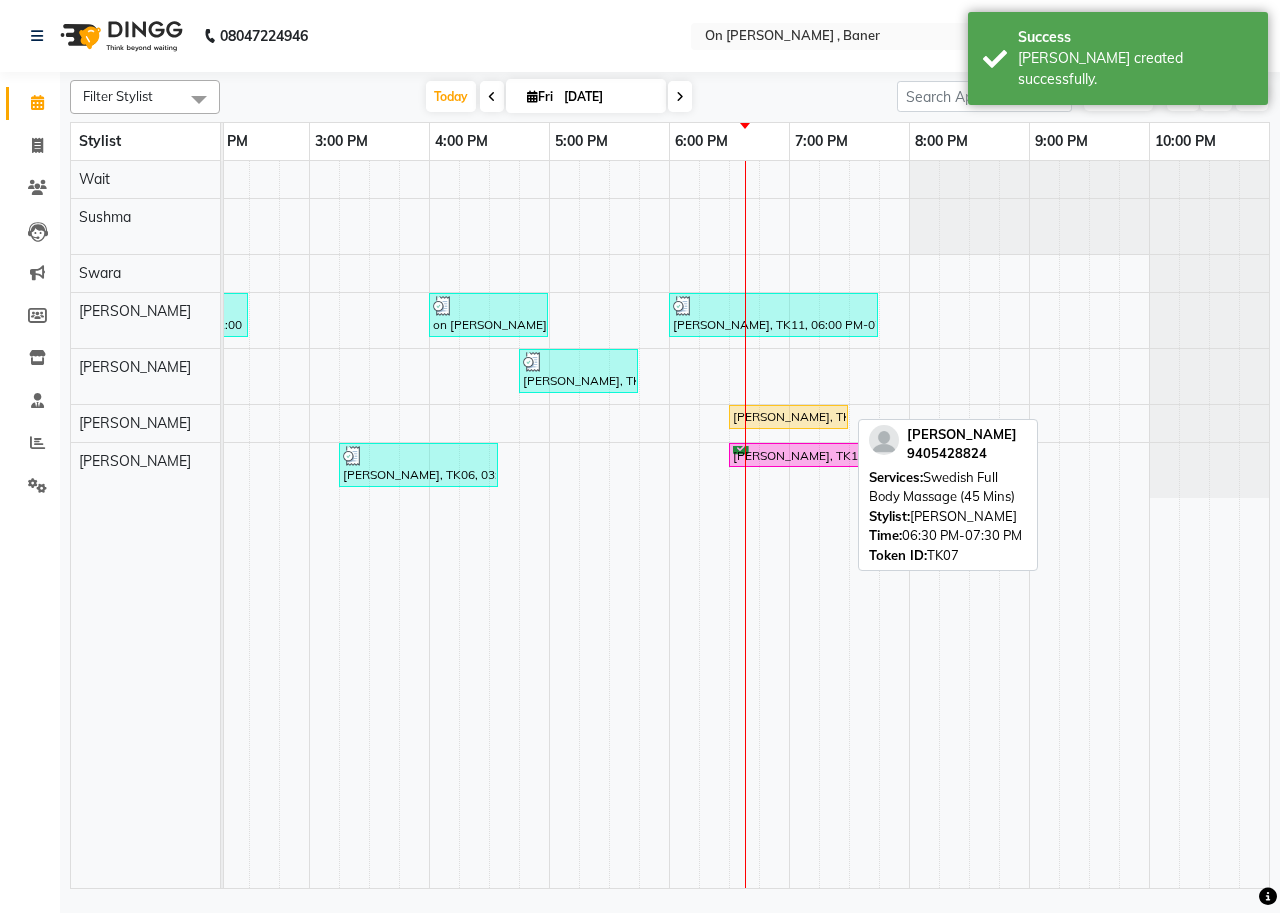 click on "[PERSON_NAME], TK07, 06:30 PM-07:30 PM, Swedish Full Body Massage (45 Mins)" at bounding box center [788, 417] 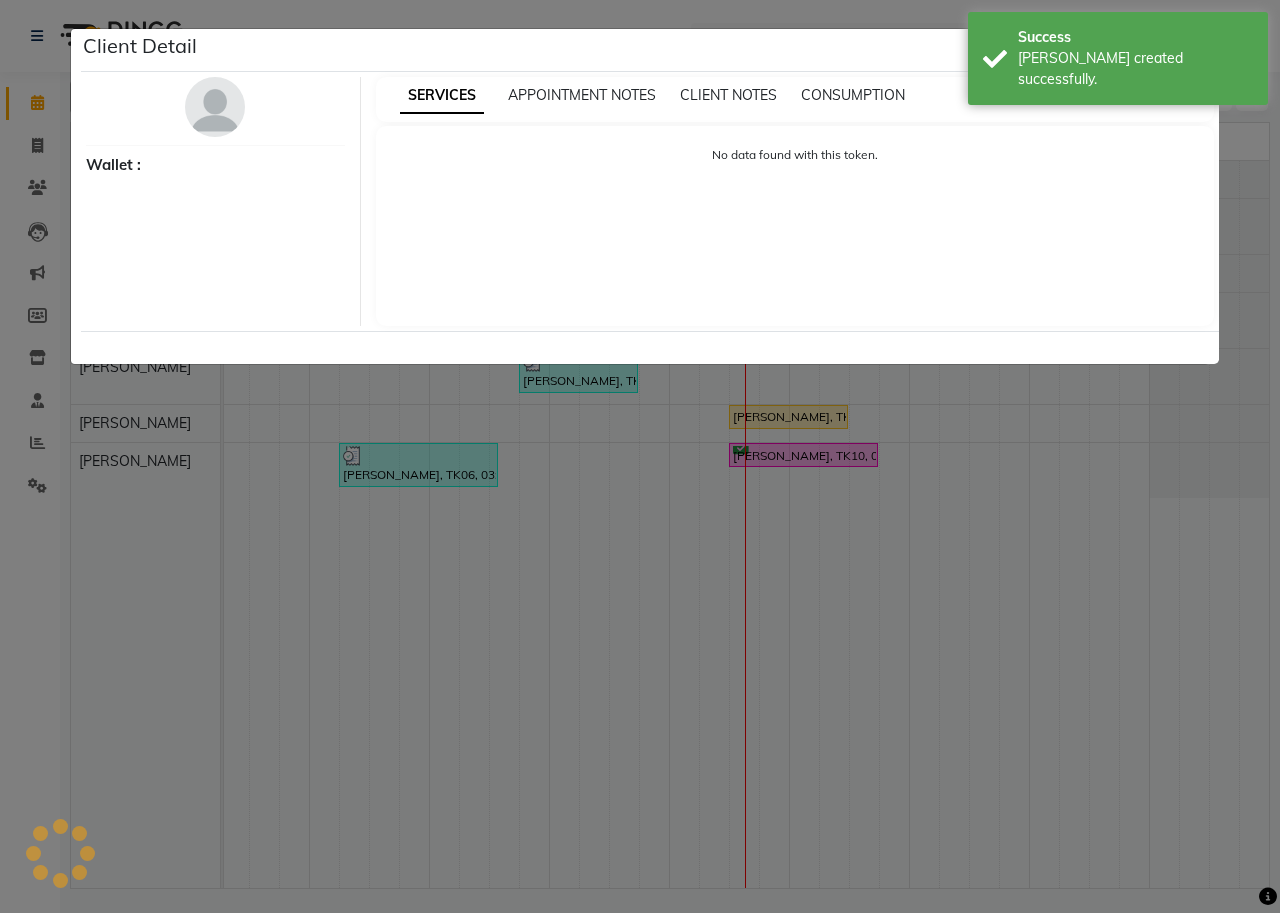 select on "1" 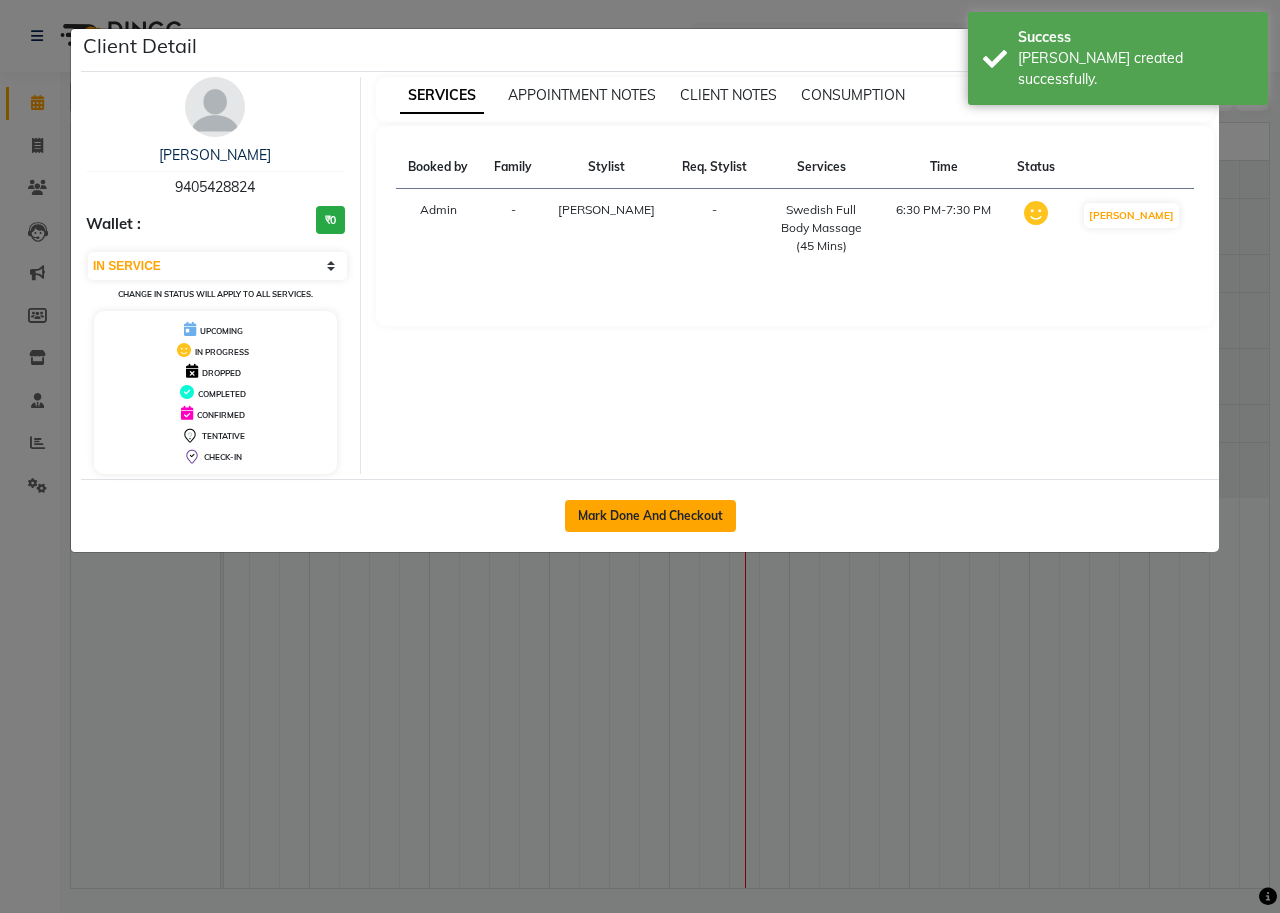 click on "Mark Done And Checkout" 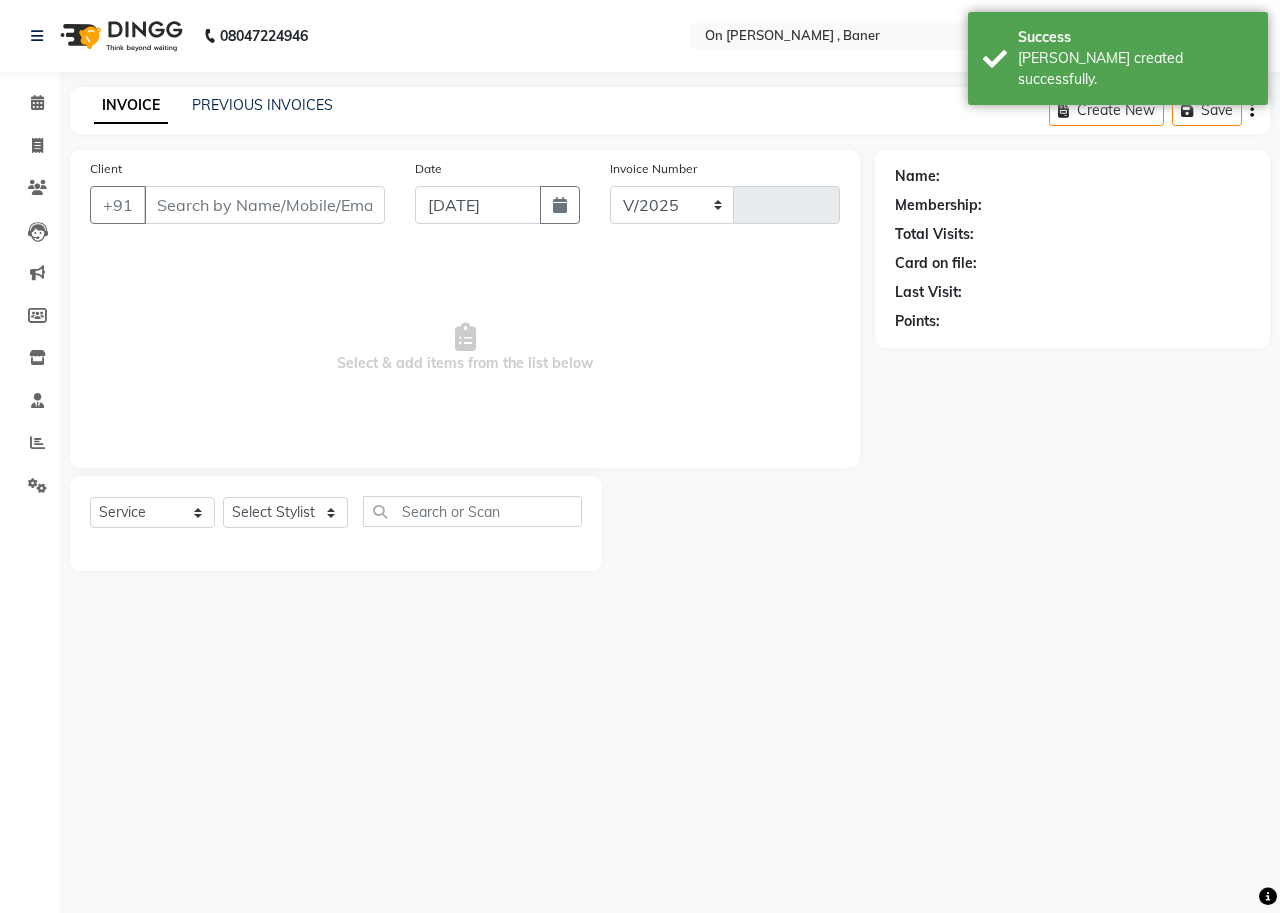 select on "632" 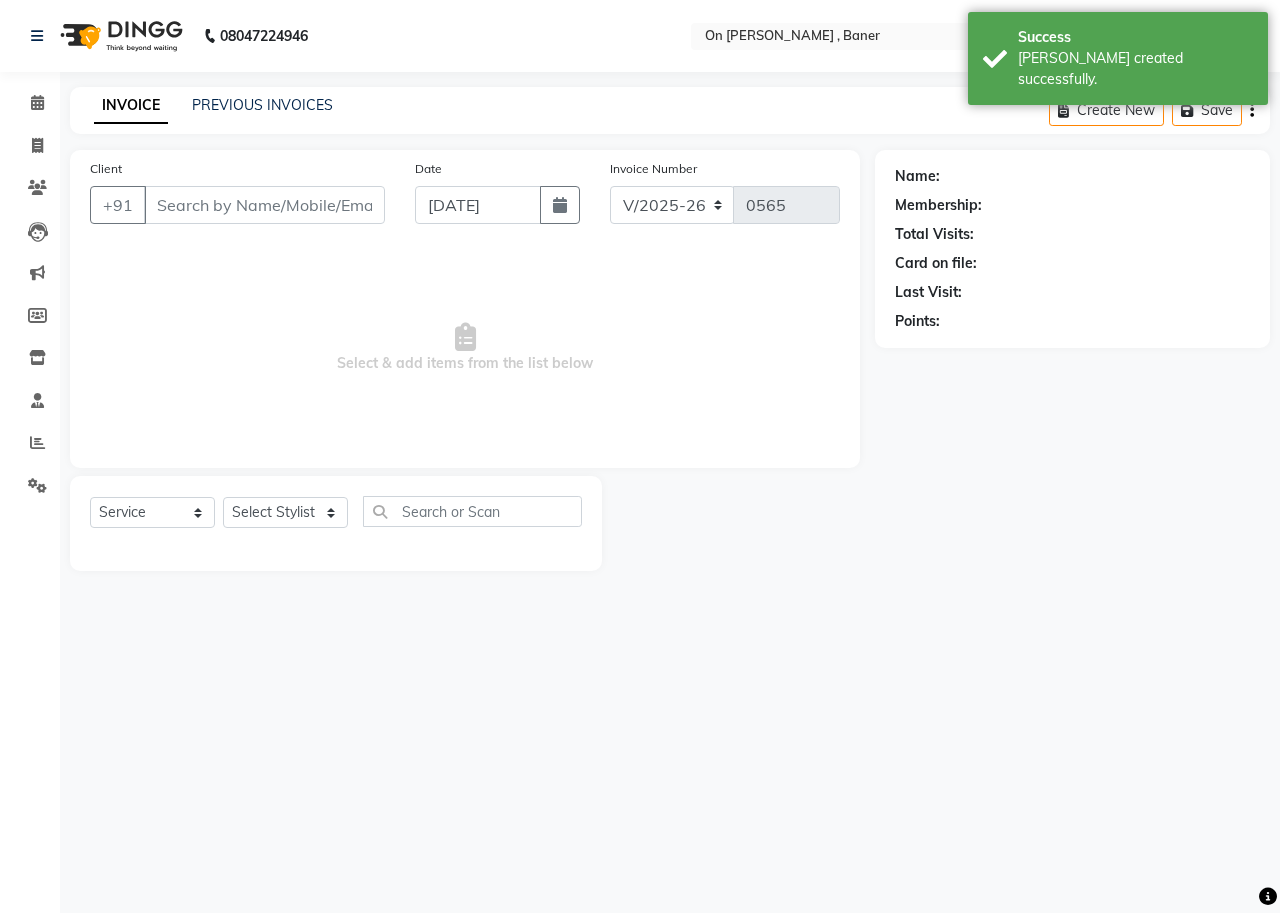 type on "9405428824" 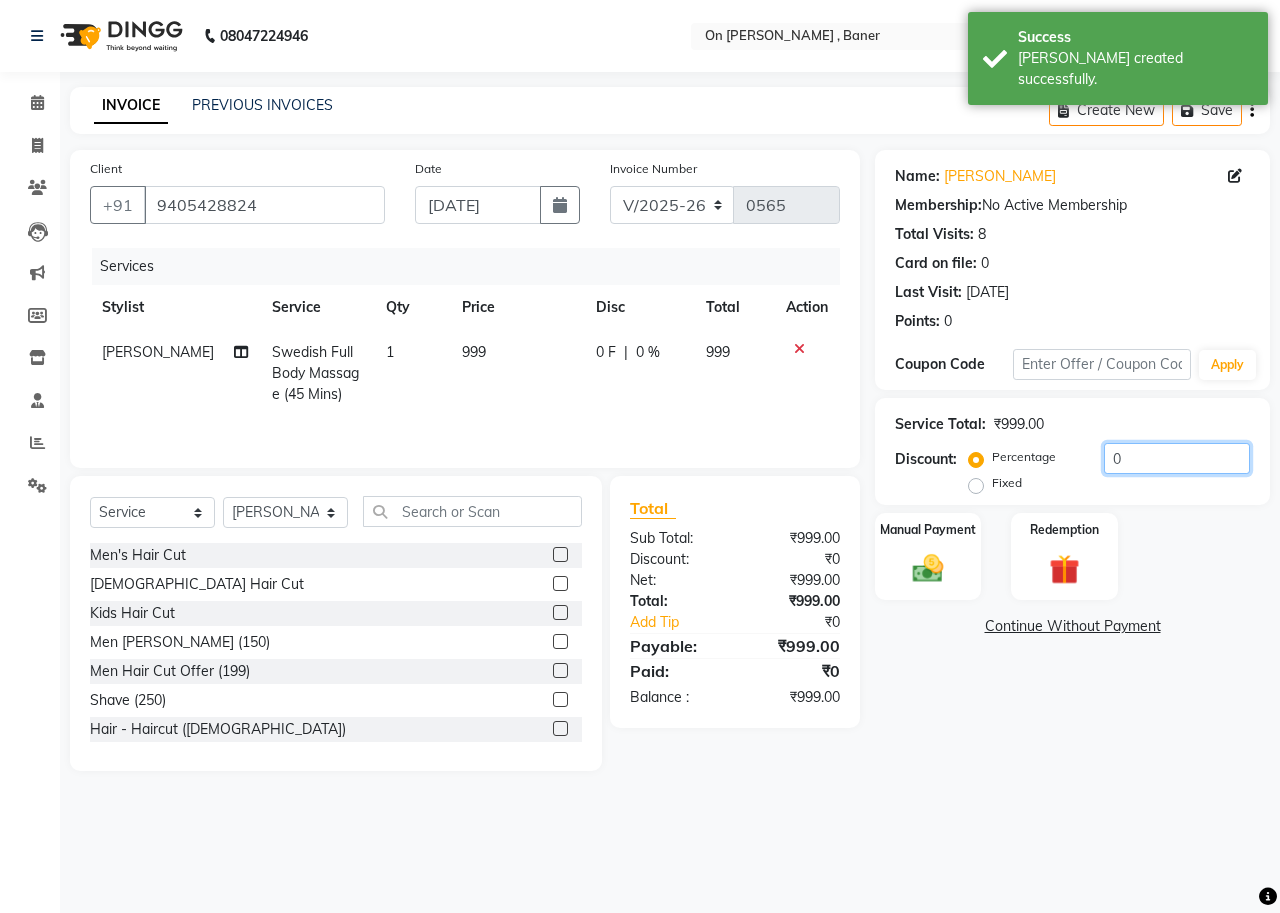 click on "0" 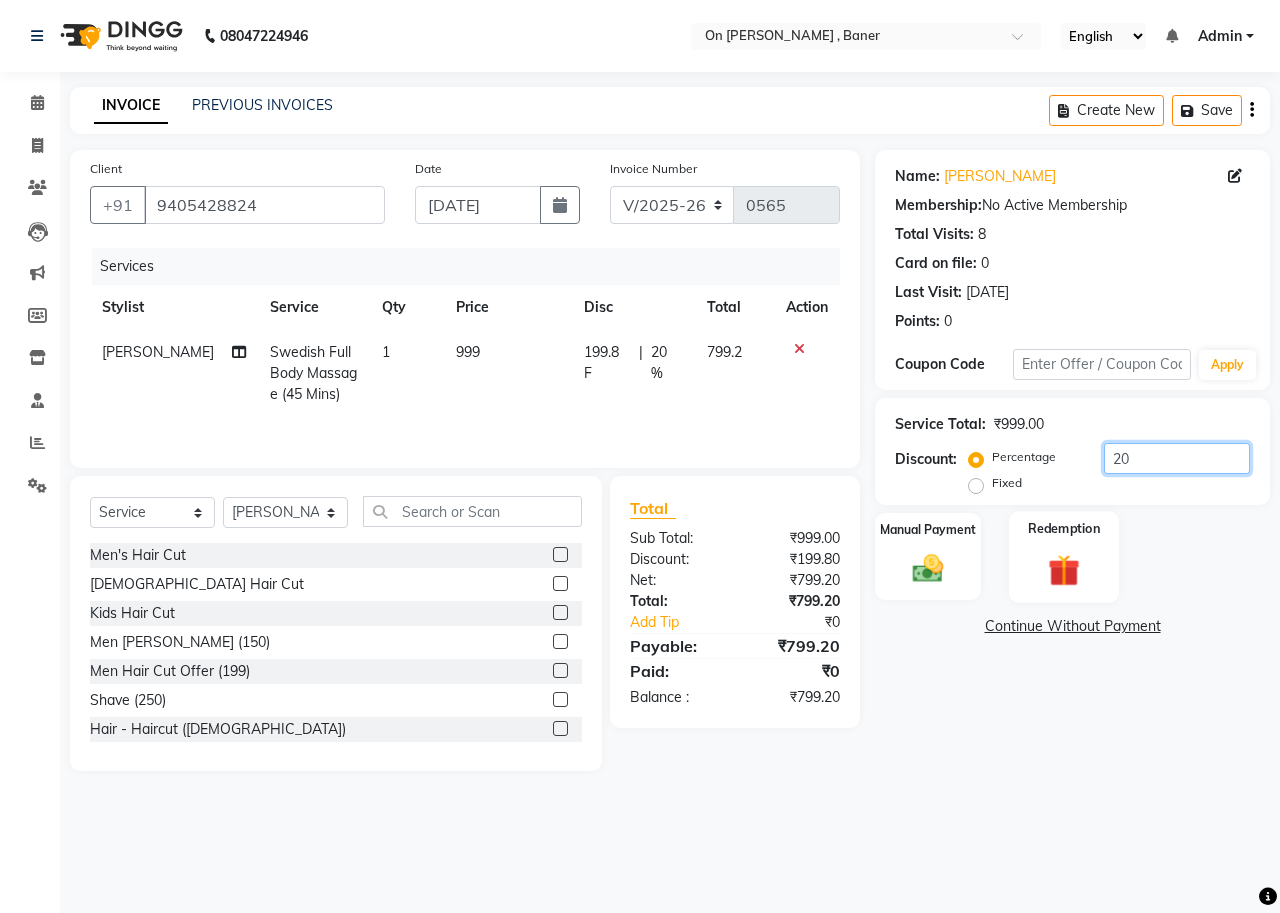 type on "20" 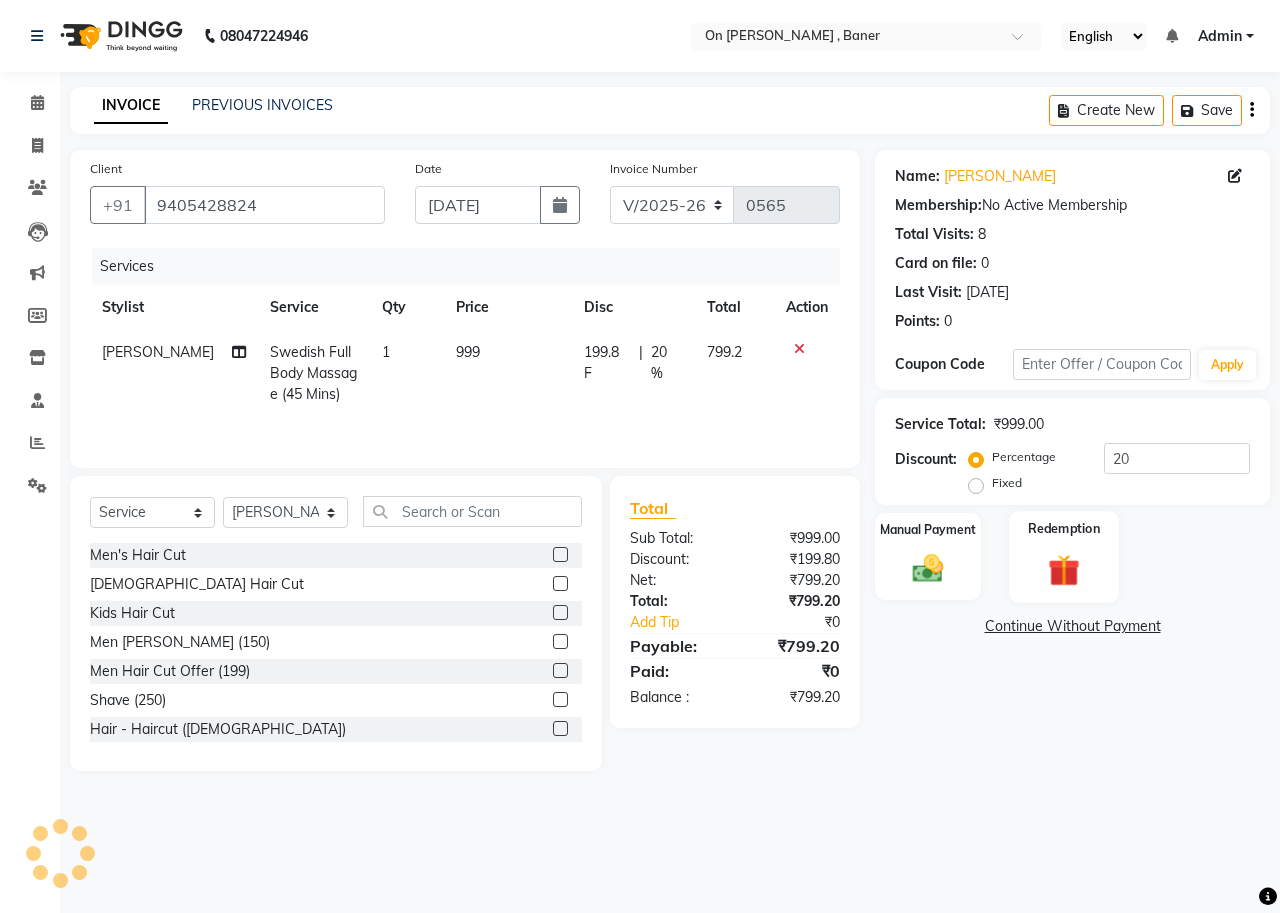 click 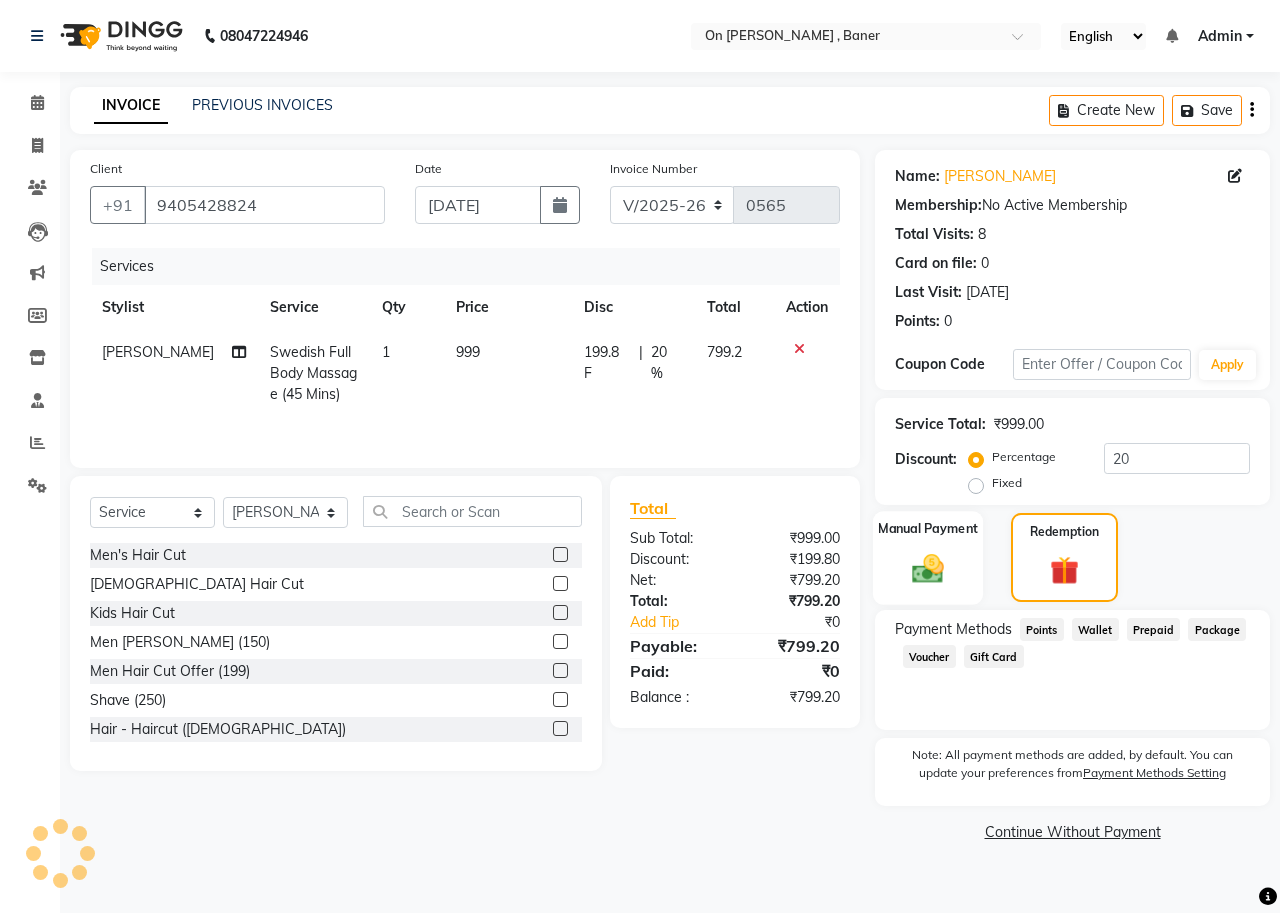 click on "Manual Payment" 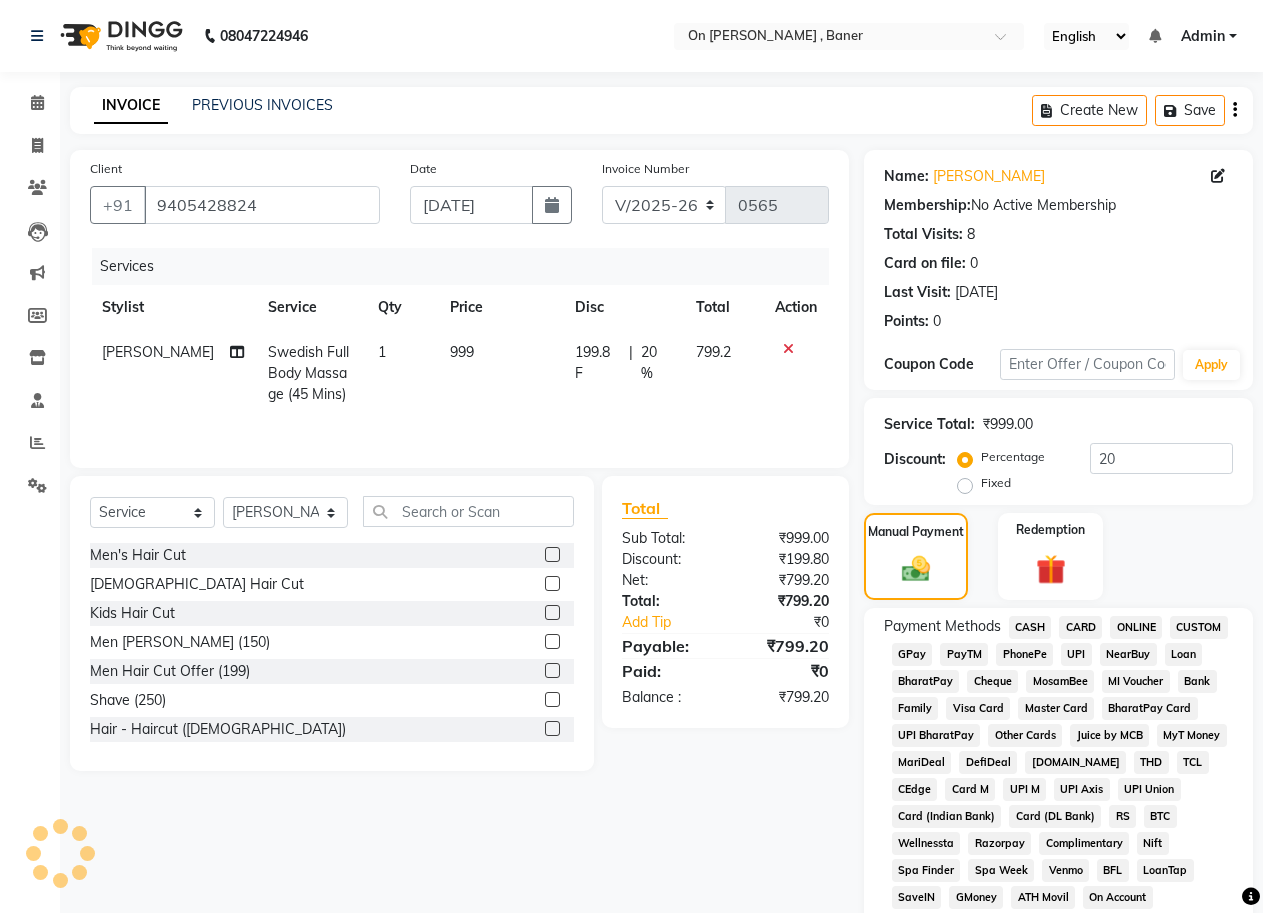 click on "NearBuy" 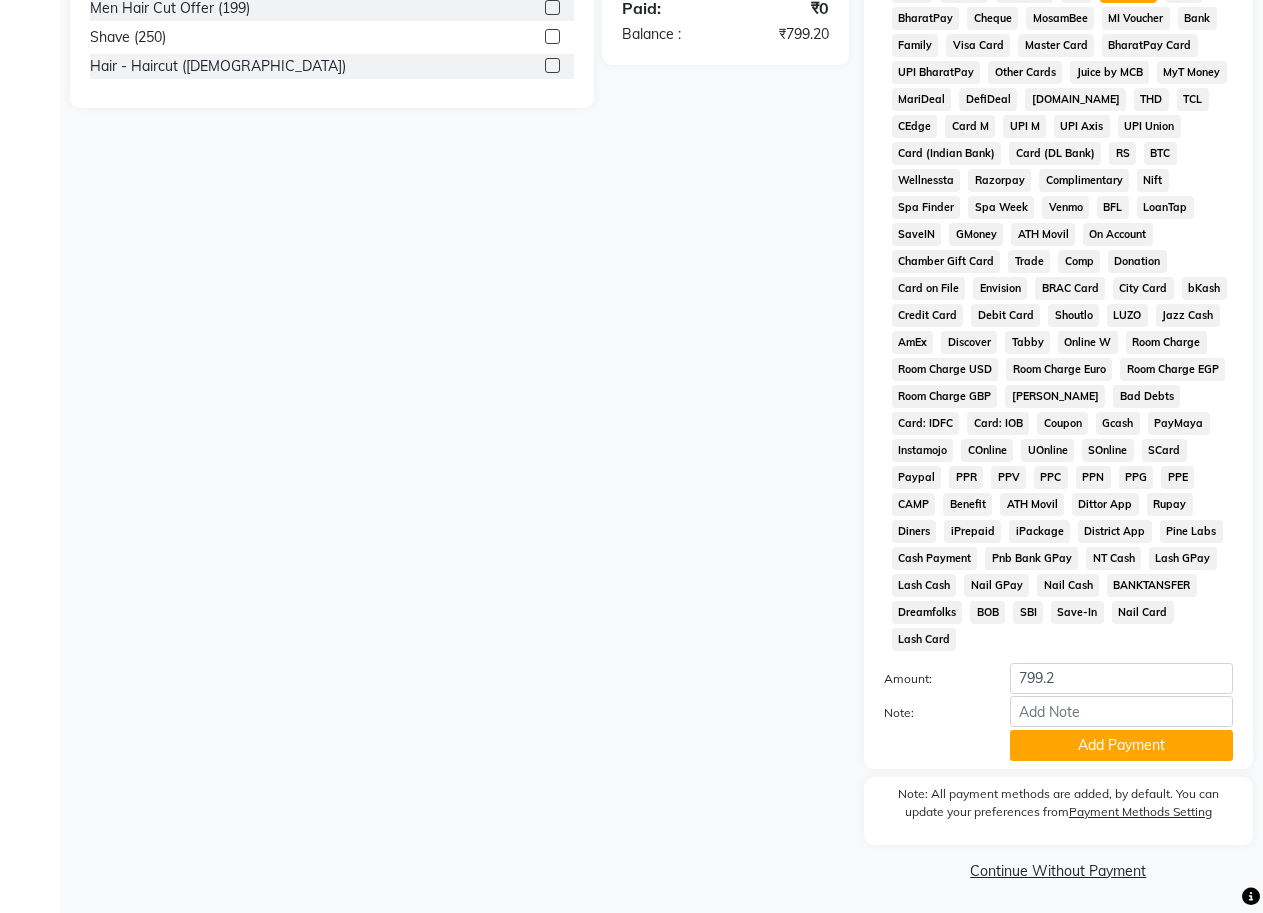 scroll, scrollTop: 666, scrollLeft: 0, axis: vertical 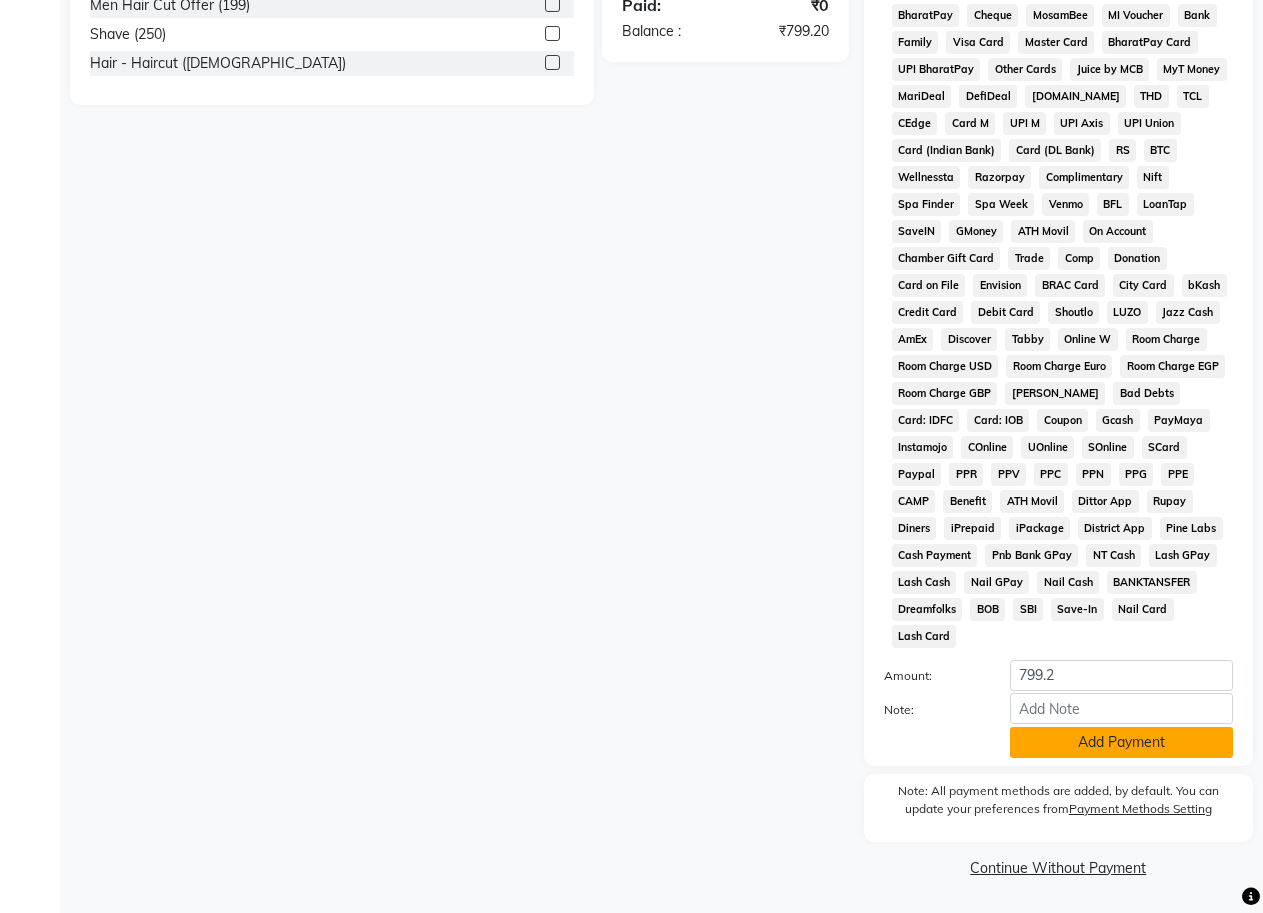 click on "Add Payment" 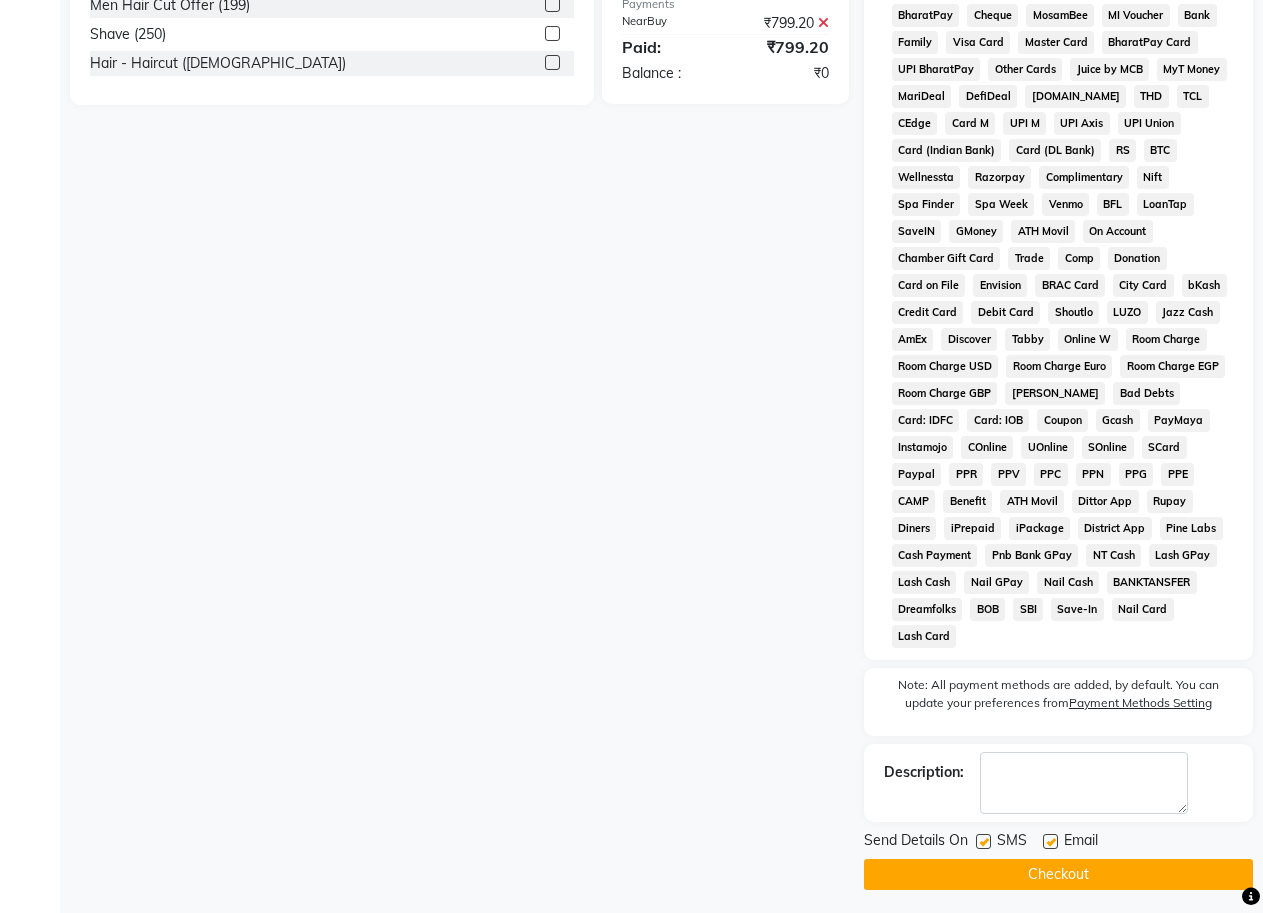 click 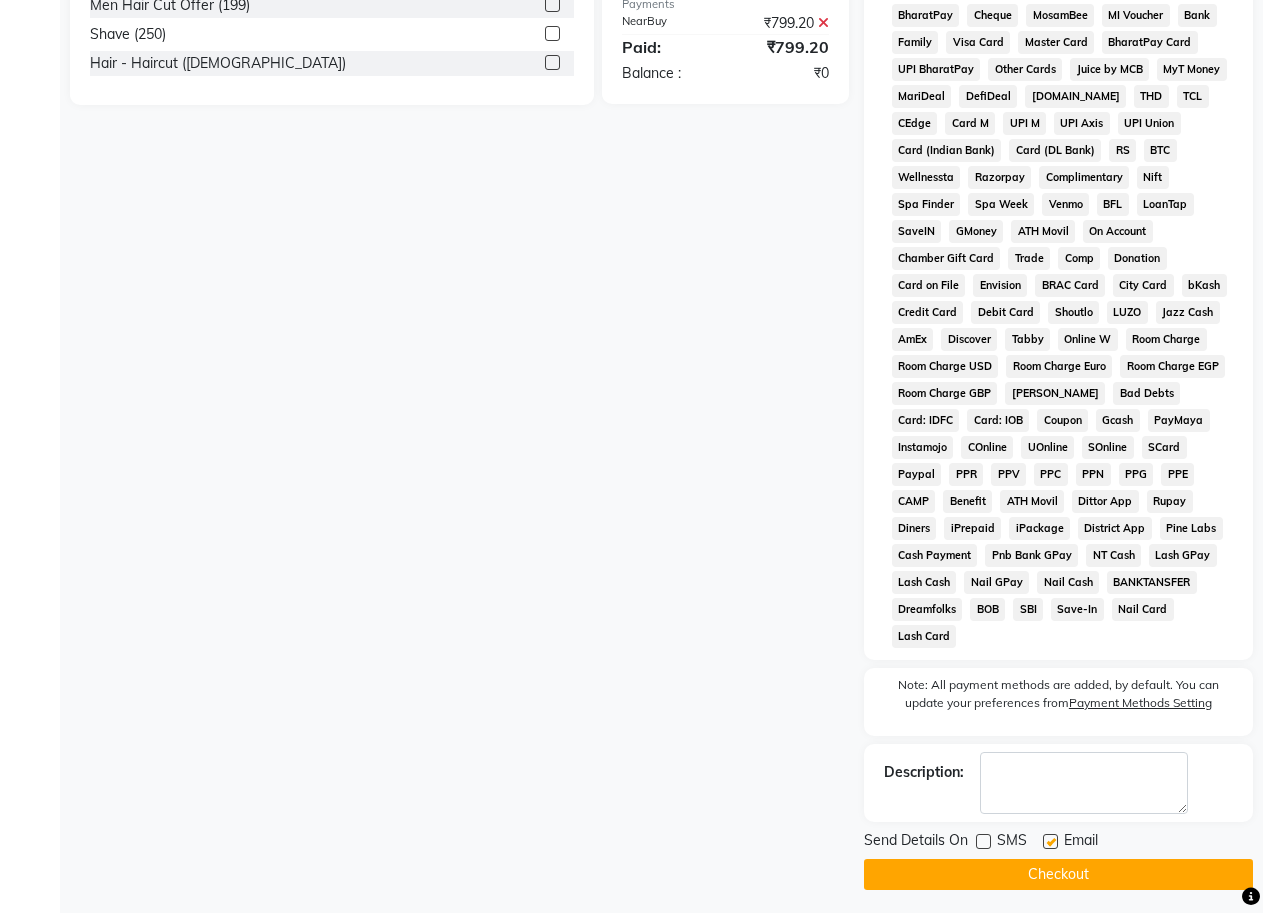 click on "Checkout" 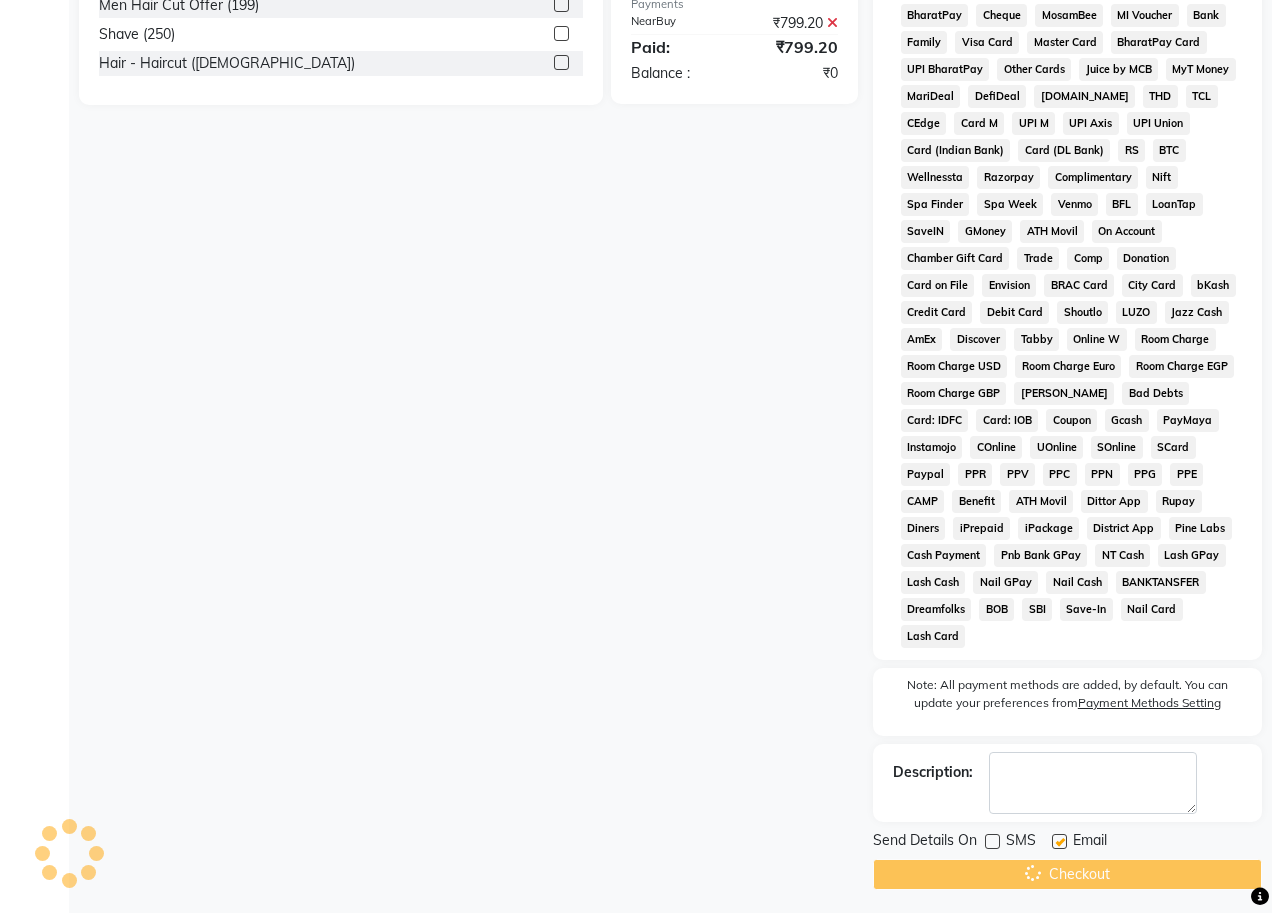 scroll, scrollTop: 0, scrollLeft: 0, axis: both 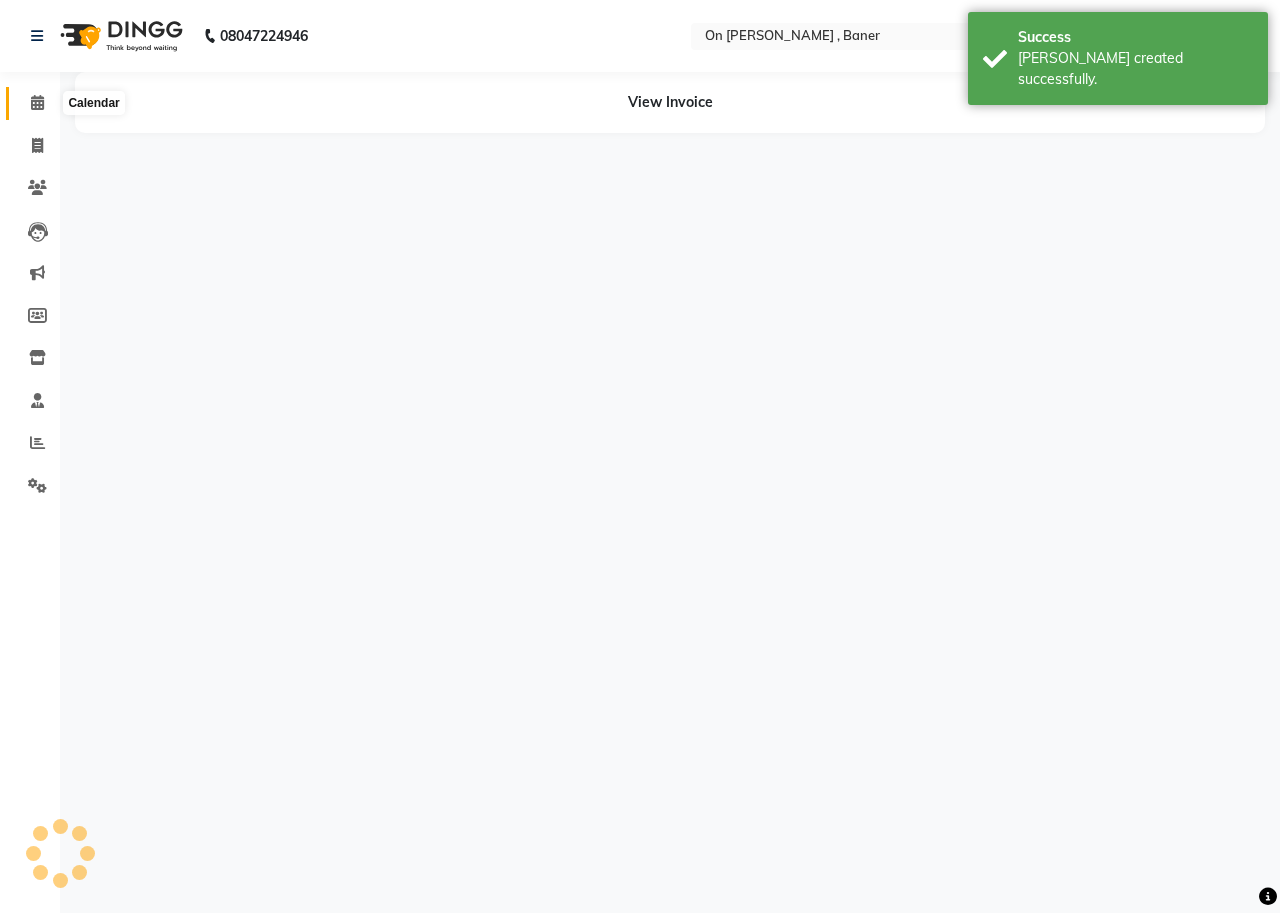 click 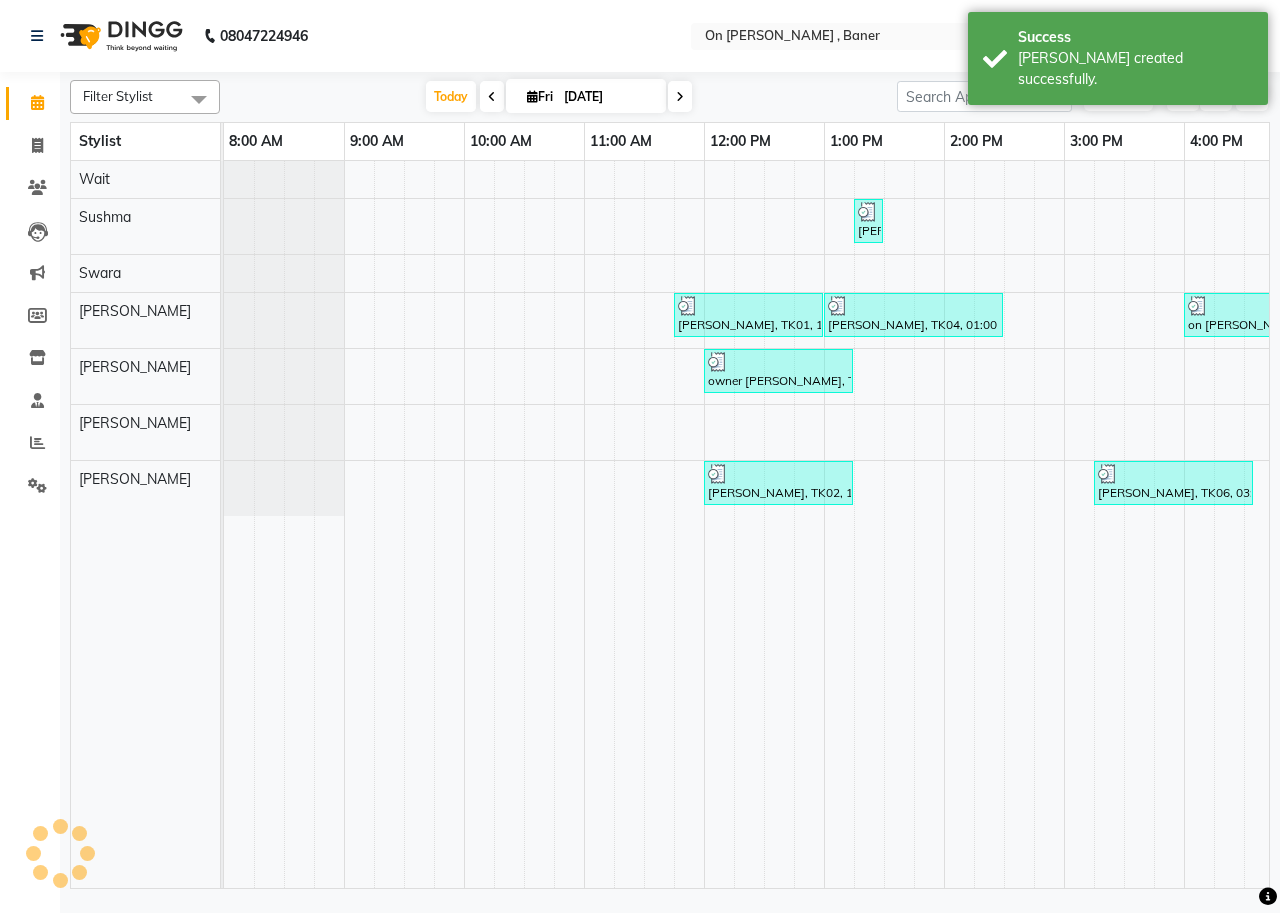 scroll, scrollTop: 0, scrollLeft: 0, axis: both 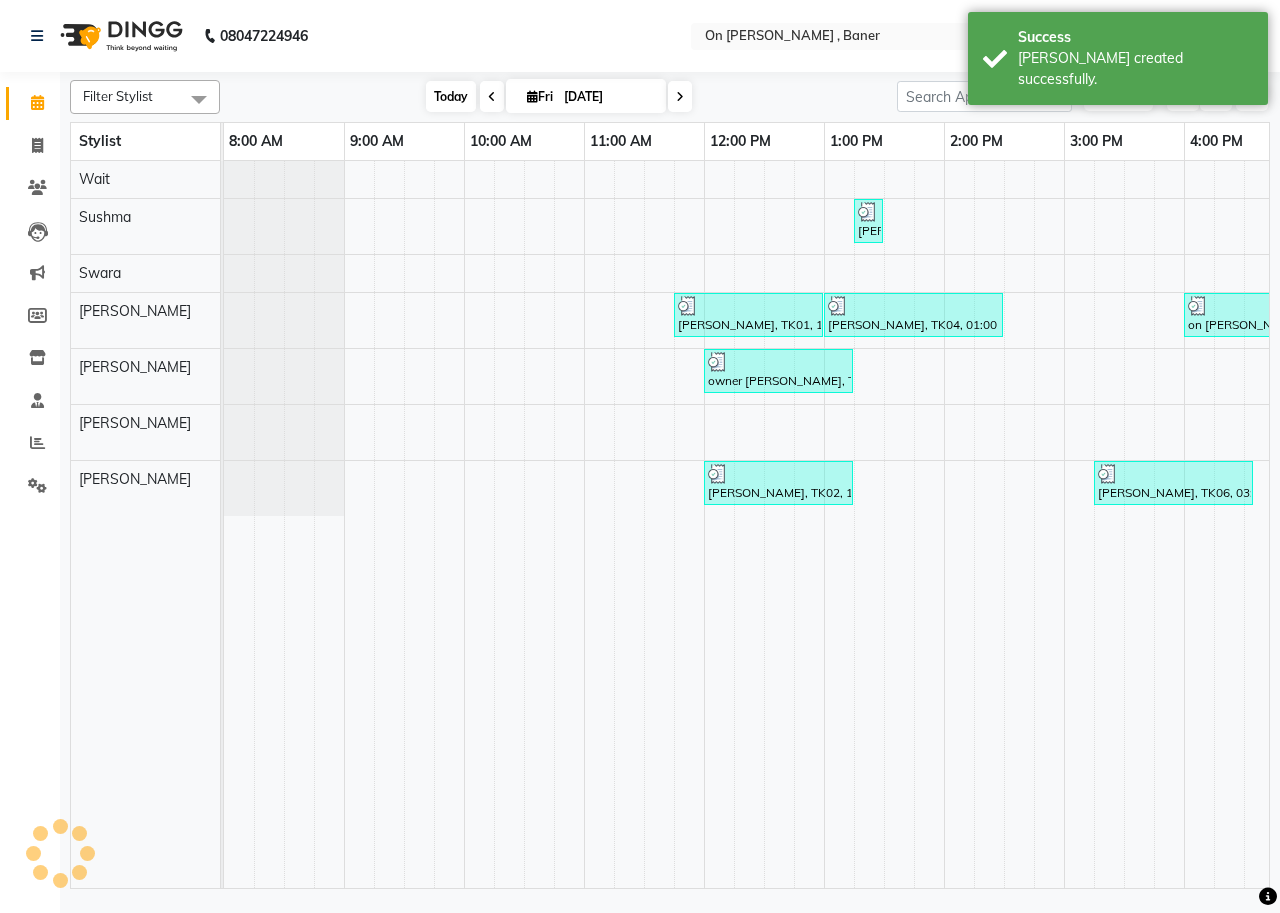 click on "Today" at bounding box center (451, 96) 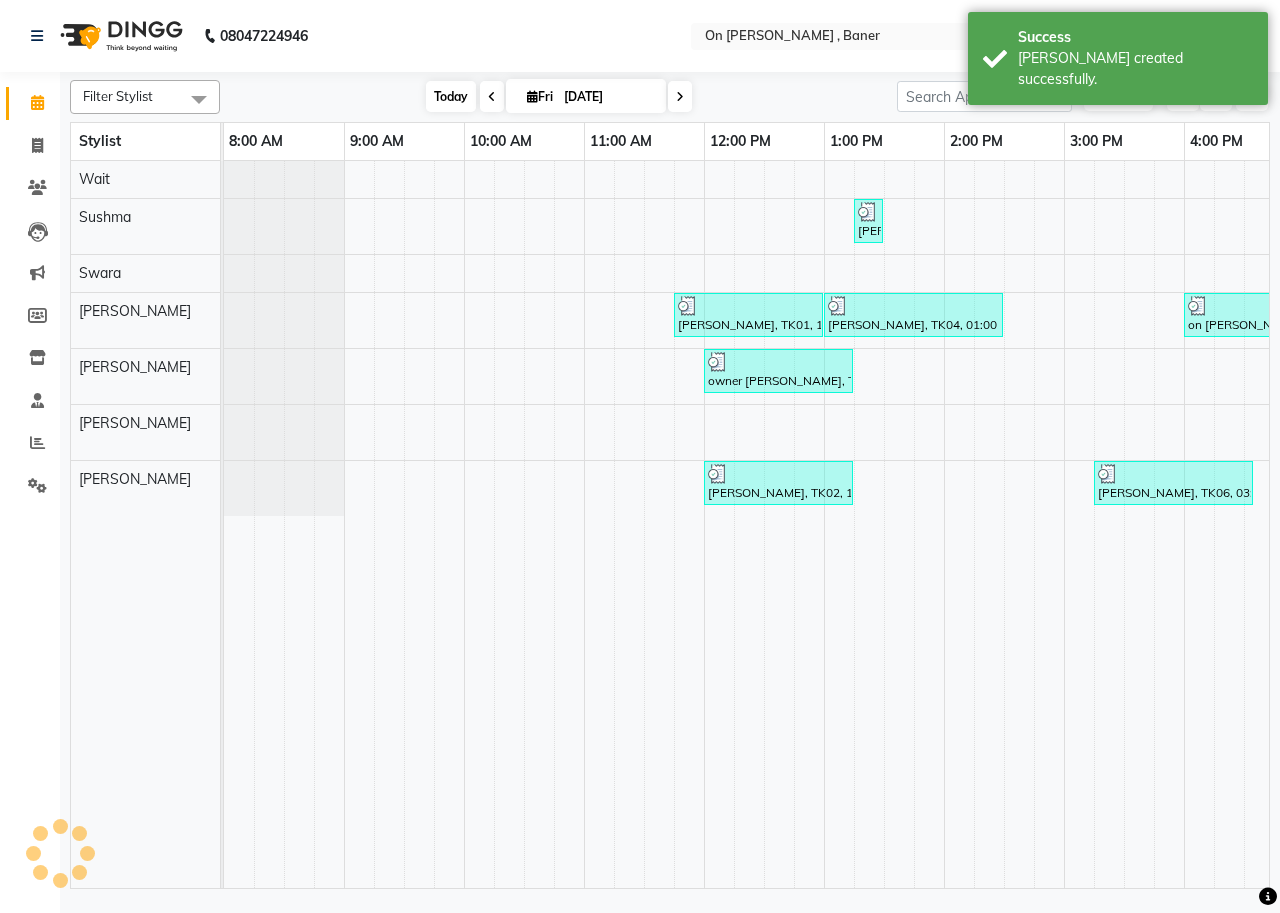scroll, scrollTop: 0, scrollLeft: 755, axis: horizontal 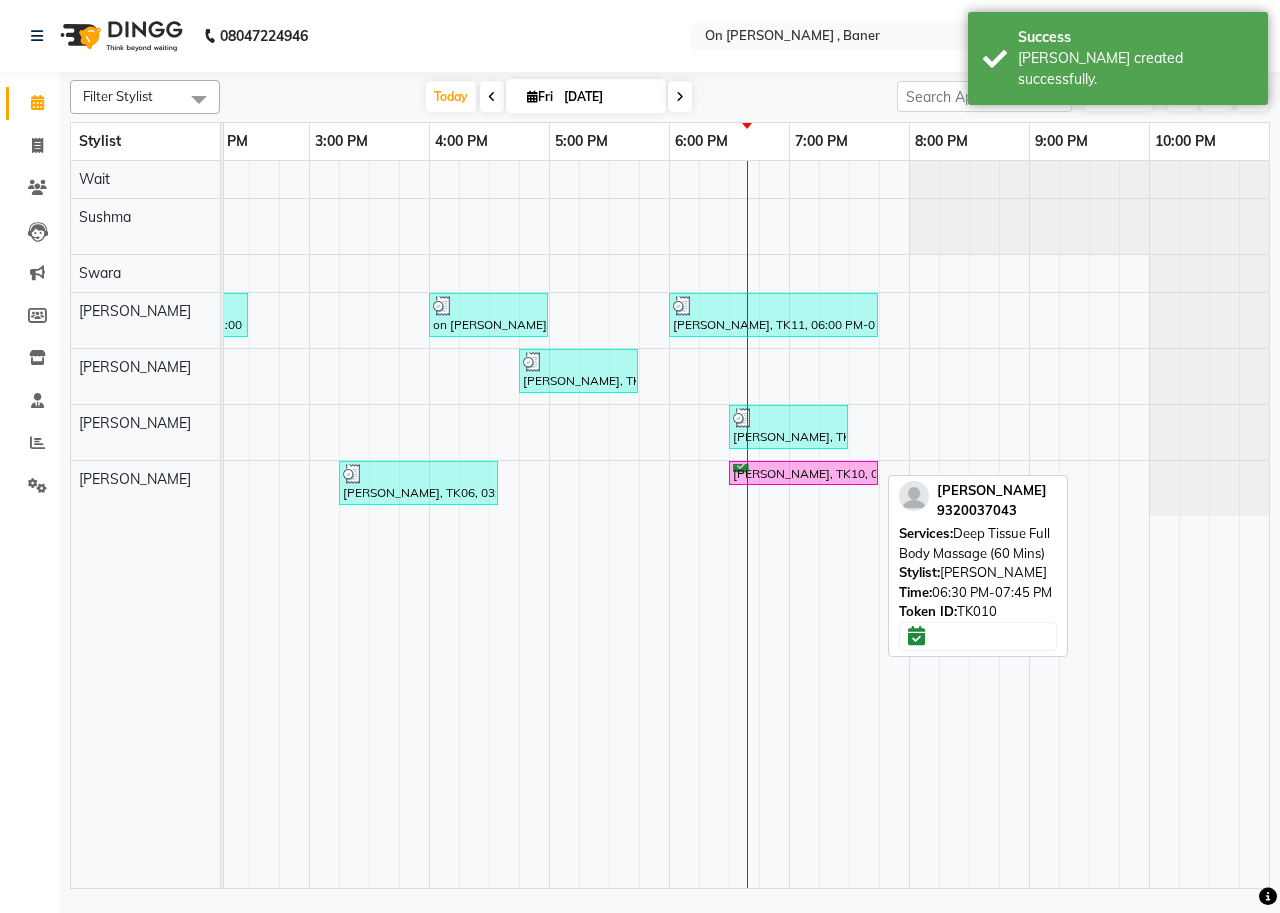 click on "[PERSON_NAME], TK10, 06:30 PM-07:45 PM,  Deep Tissue Full Body Massage (60 Mins)" at bounding box center (803, 473) 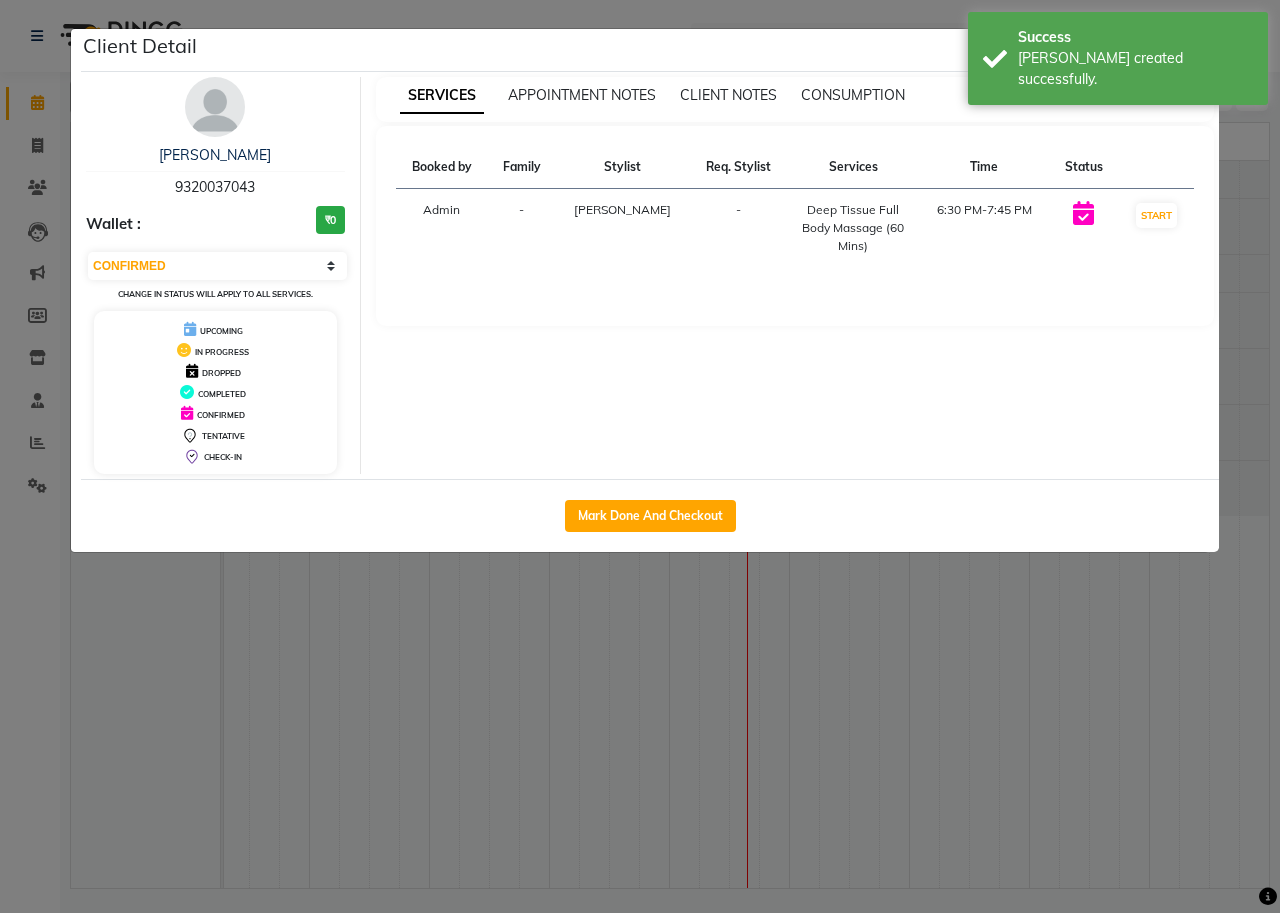 click on "Client Detail  [PERSON_NAME]   9320037043 Wallet : ₹0 Select IN SERVICE CONFIRMED TENTATIVE CHECK IN MARK DONE DROPPED UPCOMING Change in status will apply to all services. UPCOMING IN PROGRESS DROPPED COMPLETED CONFIRMED TENTATIVE CHECK-IN SERVICES APPOINTMENT NOTES CLIENT NOTES CONSUMPTION Booked by Family Stylist Req. Stylist Services Time Status  Admin  - [PERSON_NAME] -   Deep Tissue Full Body Massage (60 Mins)    6:30 PM-7:45 PM   START   Mark Done And Checkout" 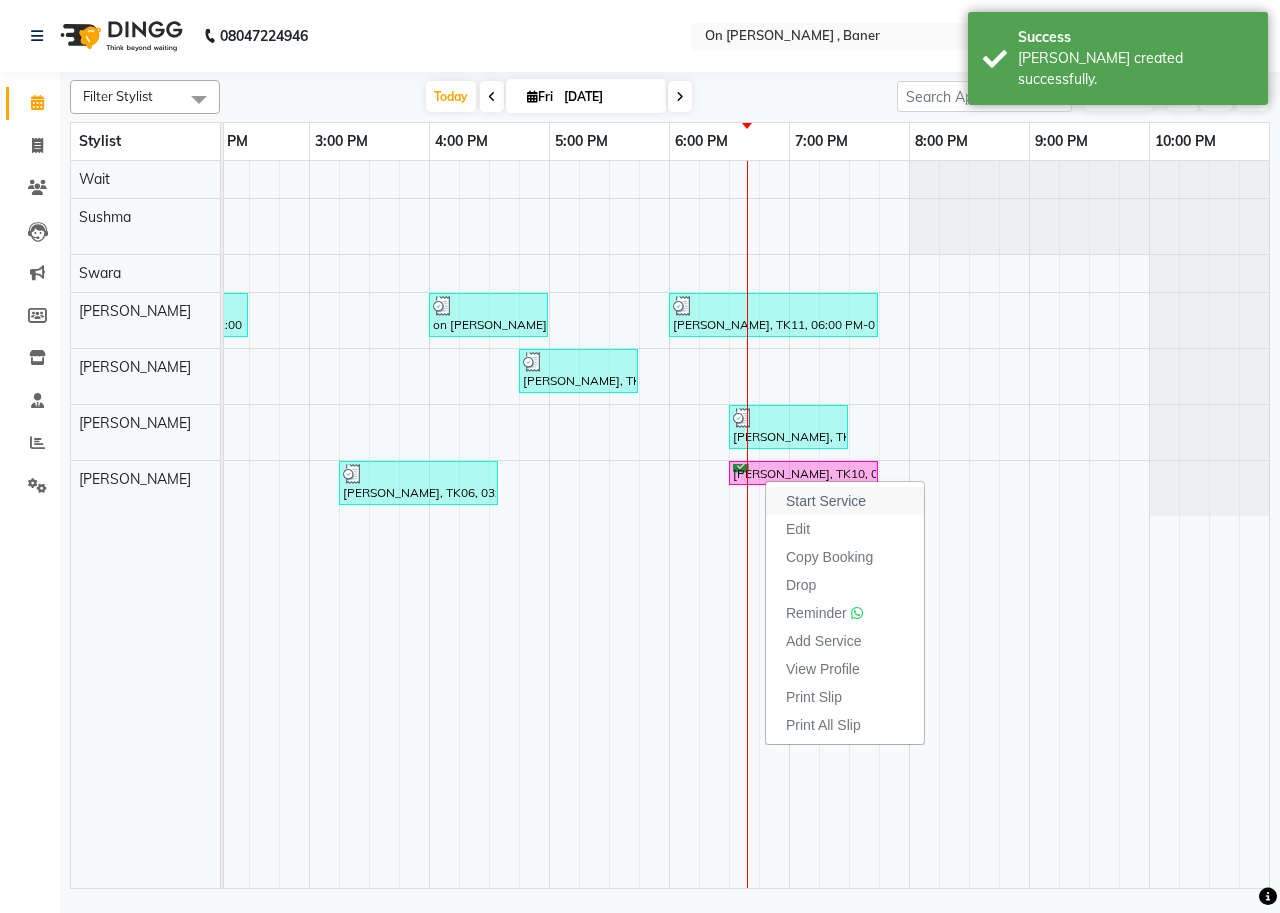 click on "Start Service" at bounding box center (826, 501) 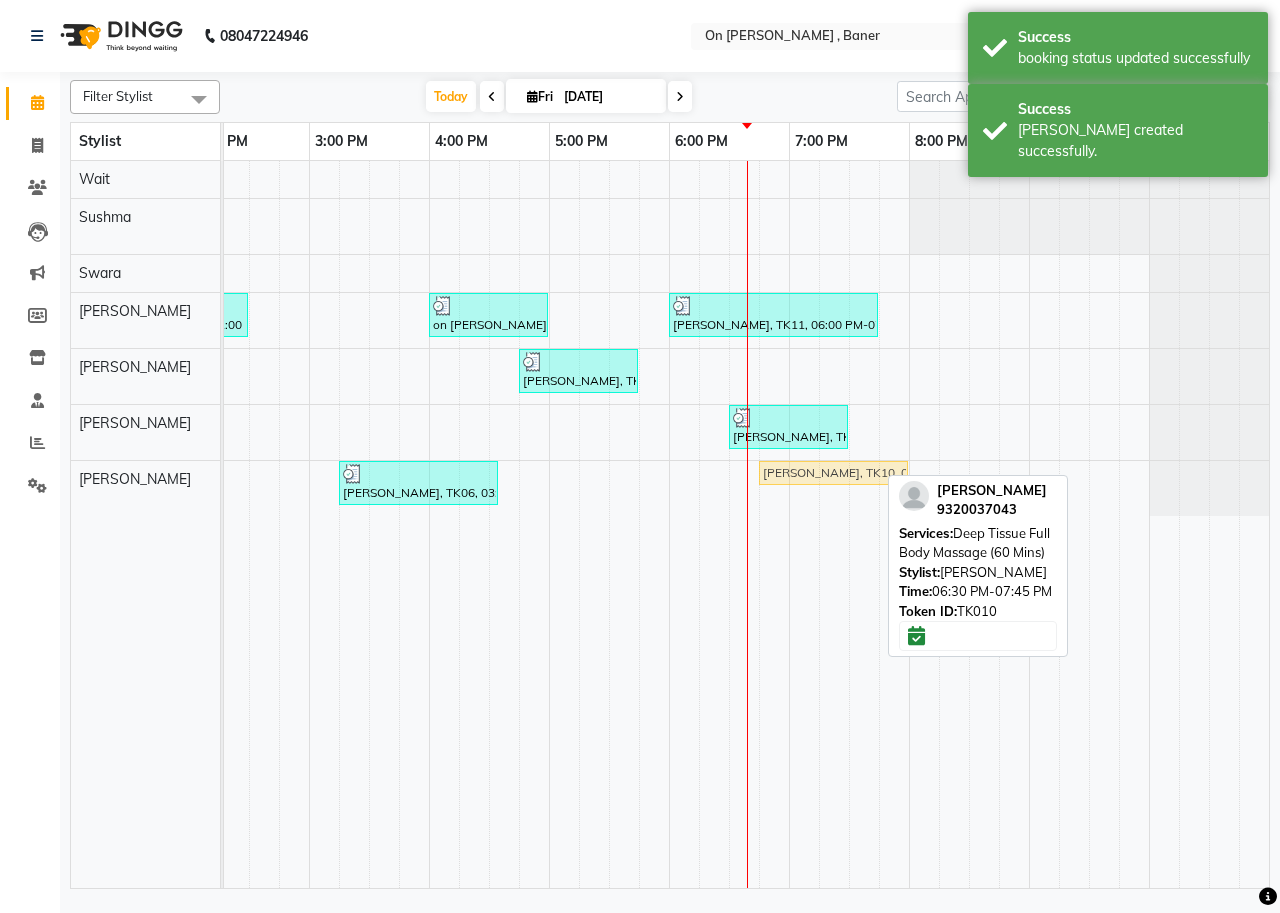 drag, startPoint x: 772, startPoint y: 470, endPoint x: 790, endPoint y: 470, distance: 18 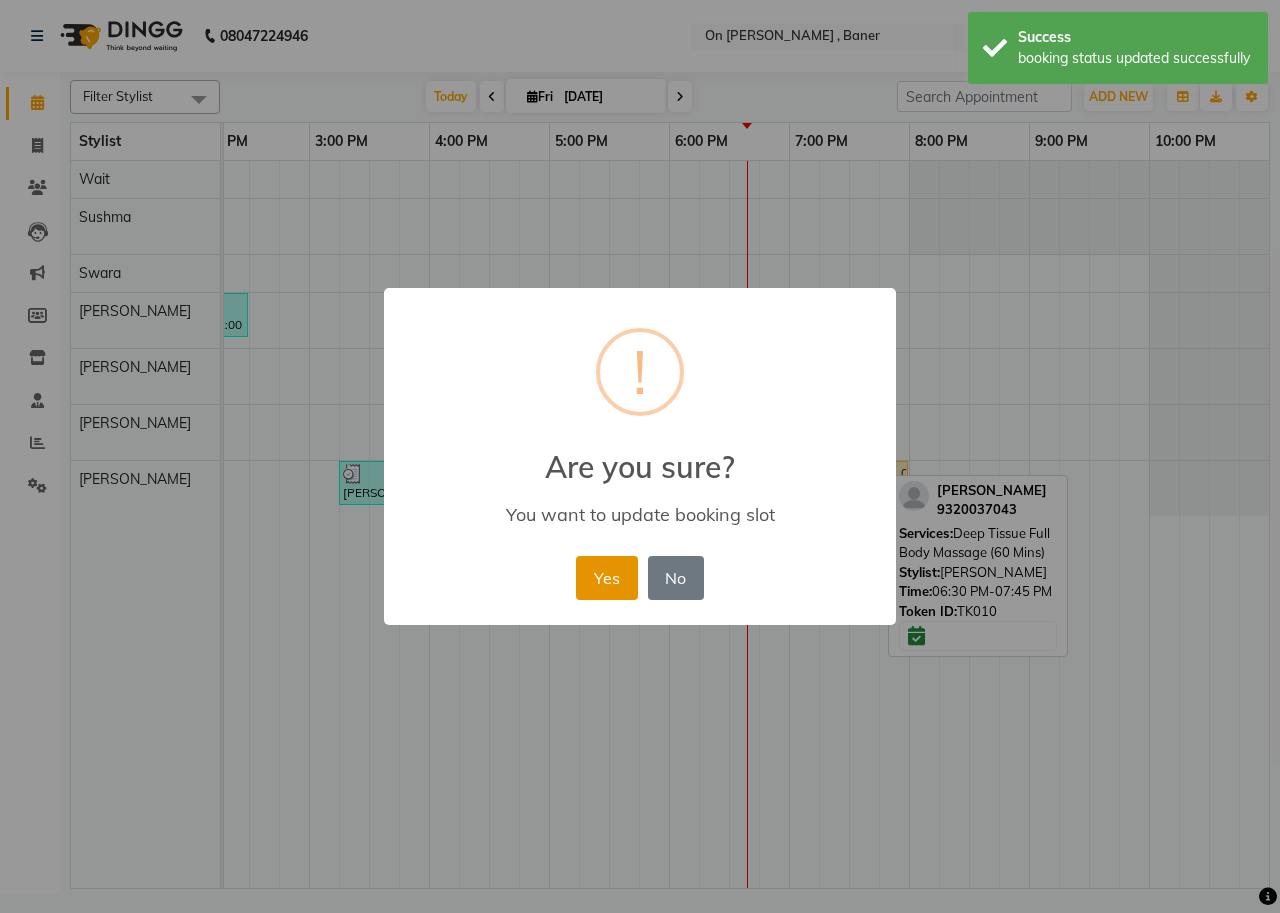 click on "Yes" at bounding box center (606, 578) 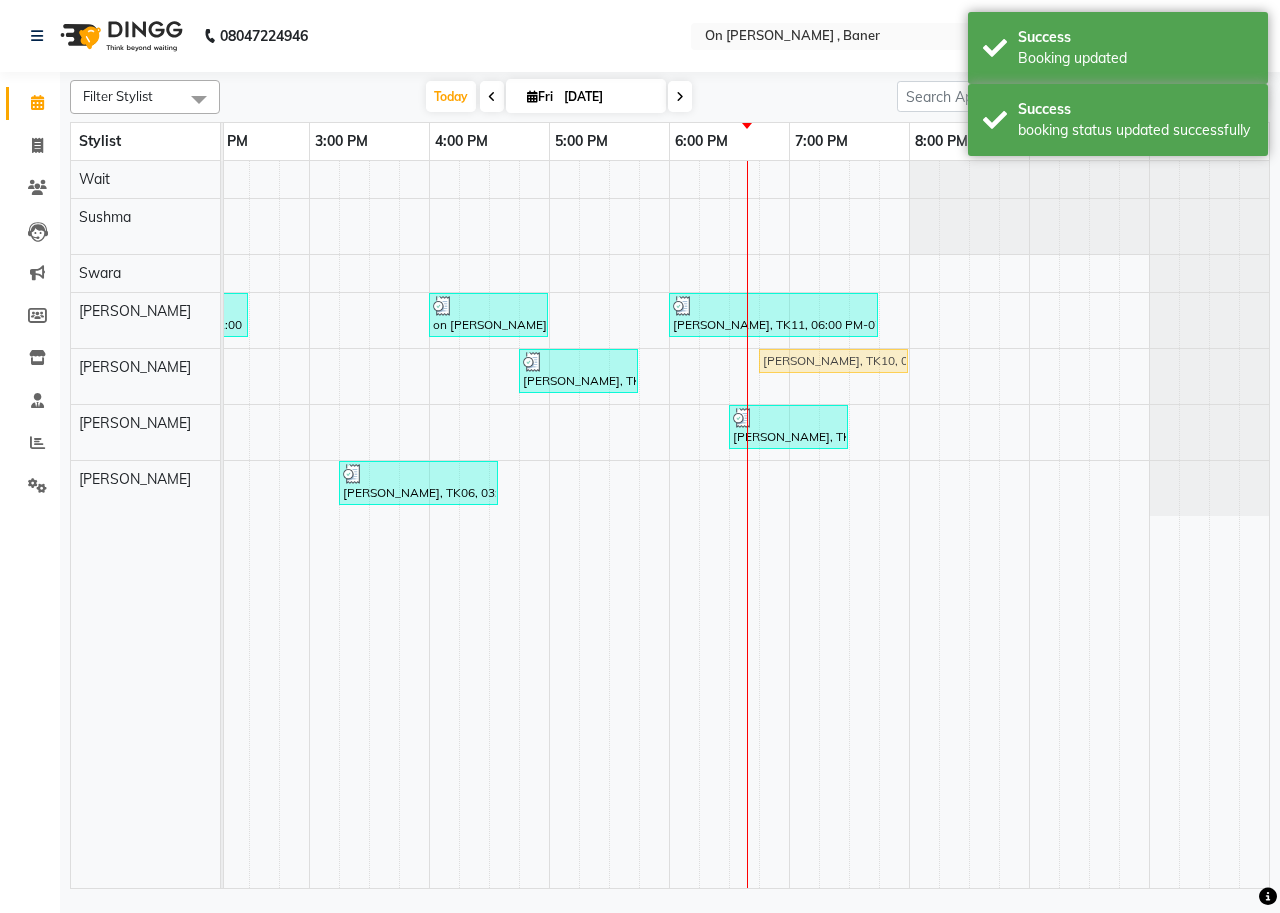 drag, startPoint x: 787, startPoint y: 471, endPoint x: 792, endPoint y: 396, distance: 75.16648 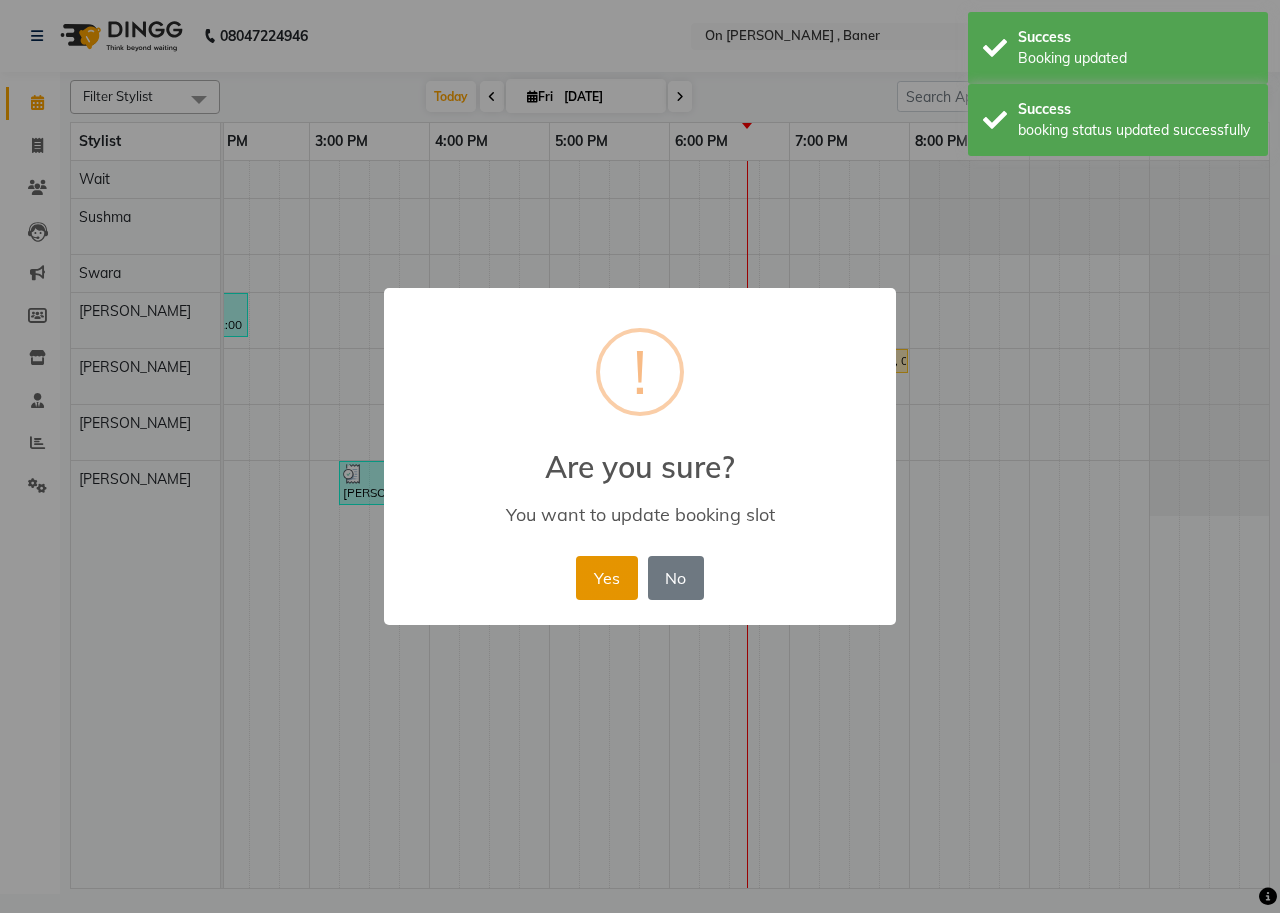 click on "Yes" at bounding box center [606, 578] 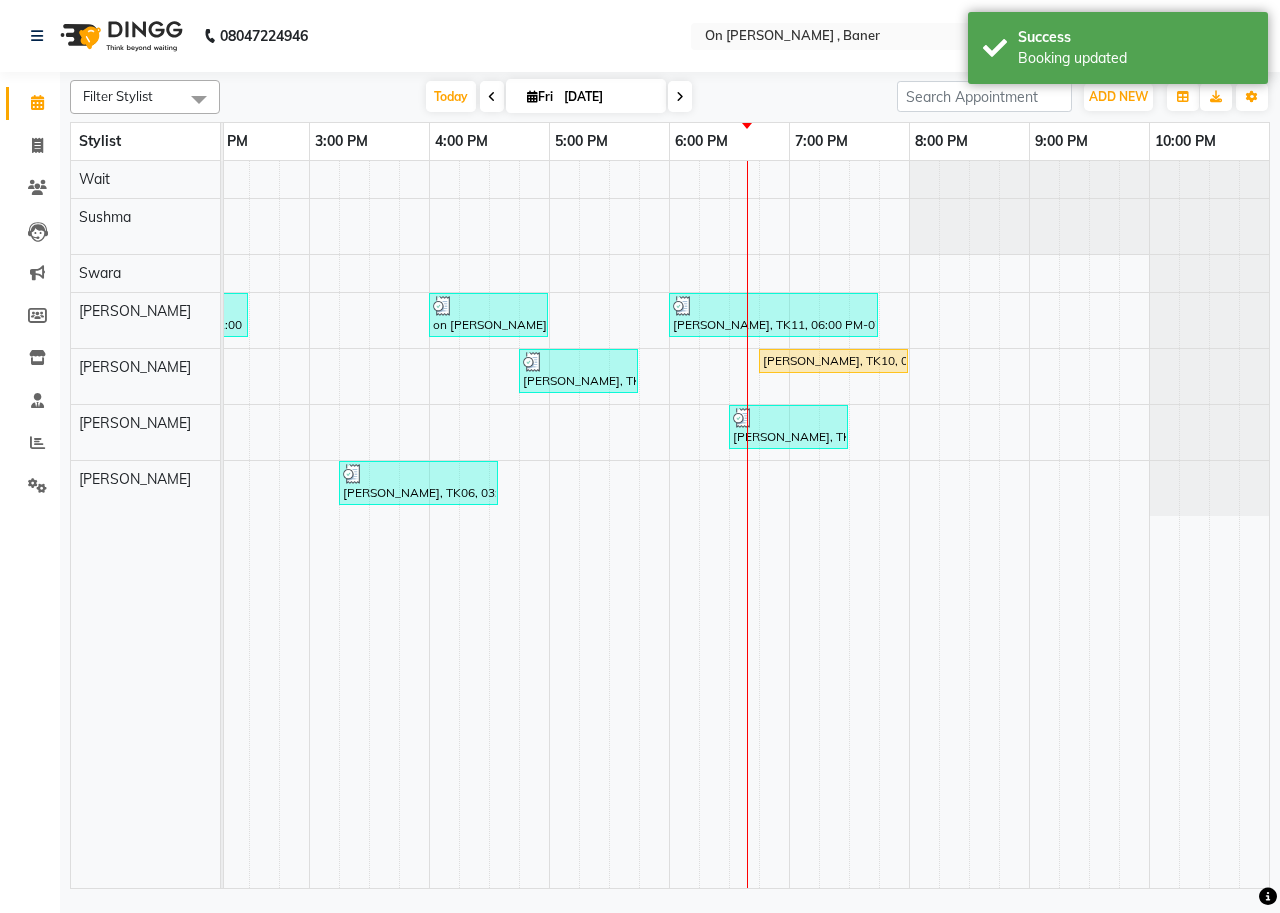 click on "[PERSON_NAME], TK05, 01:15 PM-01:30 PM, Hair - Hair Wash ([DEMOGRAPHIC_DATA])     [PERSON_NAME], TK01, 11:45 AM-01:00 PM, Swedish Full Body Massage different oil (60 Mins)      [PERSON_NAME], TK04, 01:00 PM-02:30 PM, Massage - Deep Tissue Massage (90 Min)     on [PERSON_NAME] [PERSON_NAME], TK08, 04:00 PM-05:00 PM, Swedish Full Body Massage (45 Mins)      [PERSON_NAME], TK11, 06:00 PM-07:45 PM, Deep Tissue Full Body Massage (90 mins)      owner [PERSON_NAME], TK03, 12:00 PM-01:15 PM, Swedish Full Body Massage different oil (60 Mins)      [PERSON_NAME], TK09, 04:45 PM-05:45 PM, Massage - Deep Tissue Massage (60 Min)    [PERSON_NAME], TK10, 06:45 PM-08:00 PM,  Deep Tissue Full Body Massage (60 Mins)      [PERSON_NAME], TK07, 06:30 PM-07:30 PM, Swedish Full Body Massage (45 Mins)      [PERSON_NAME], TK02, 12:00 PM-01:15 PM, Swedish Full Body Massage different oil (60 Mins)      [PERSON_NAME], TK06, 03:15 PM-04:35 PM, Massage -Swedish  Massage (60 Min),Cream" at bounding box center [369, 524] 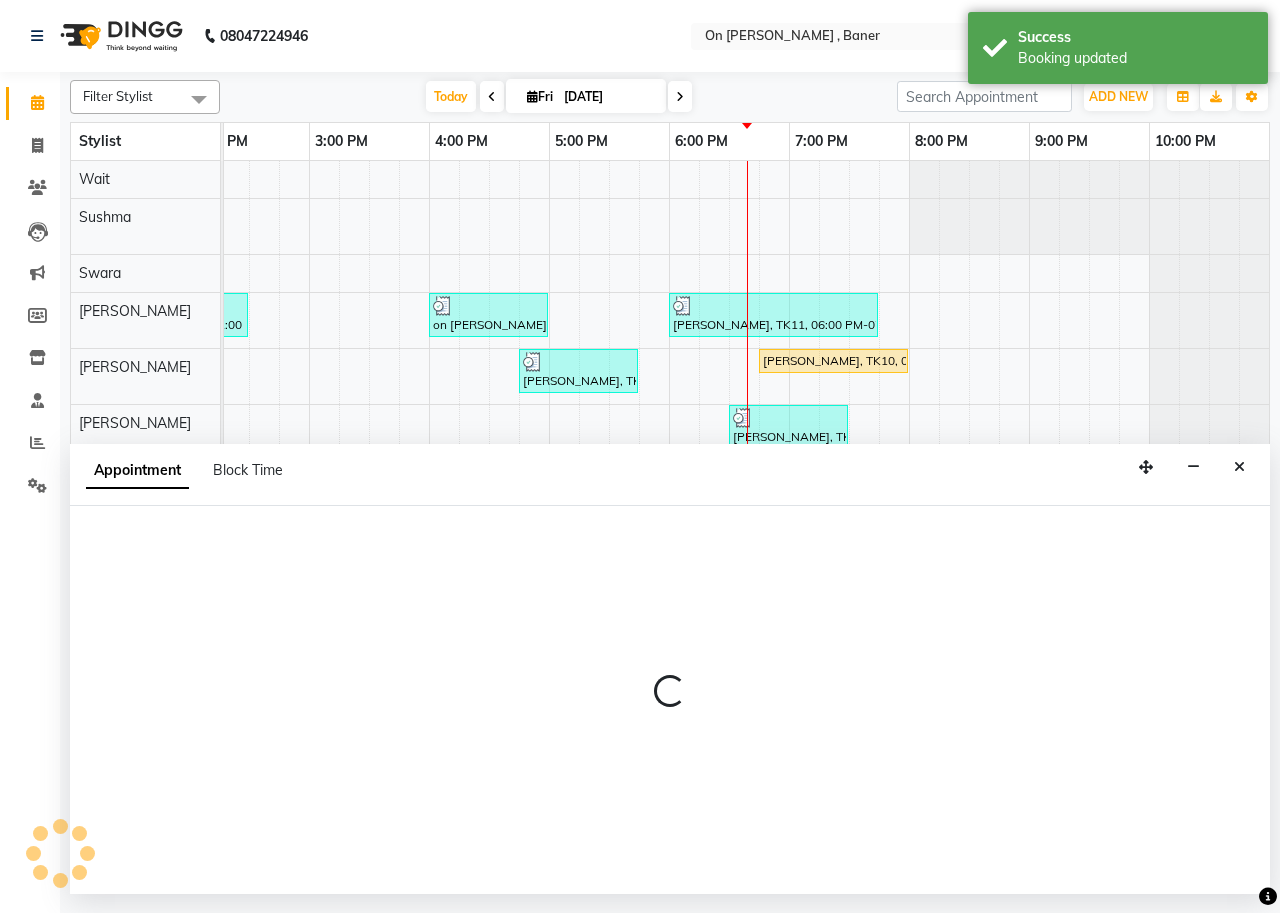select on "84499" 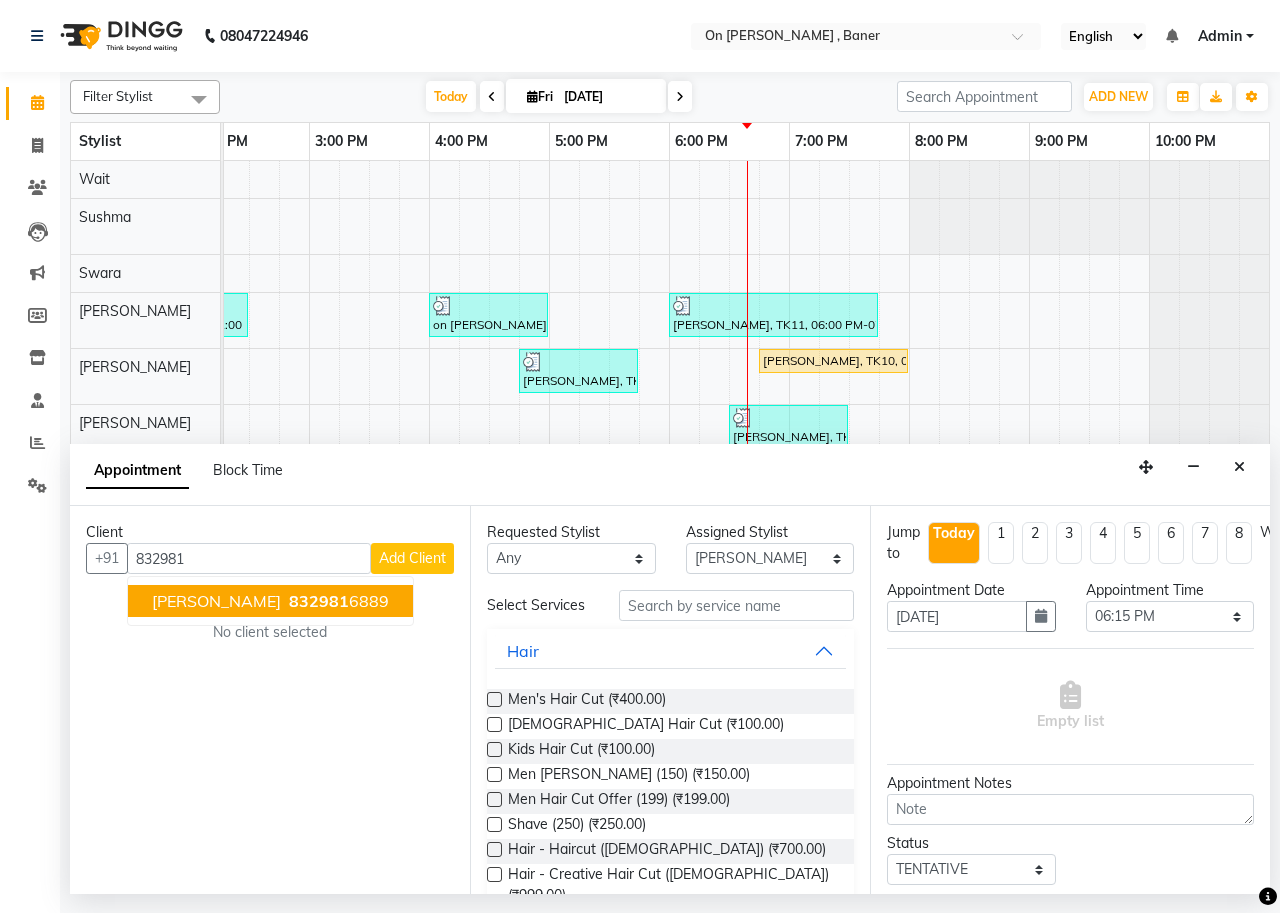 click on "832981" at bounding box center [319, 601] 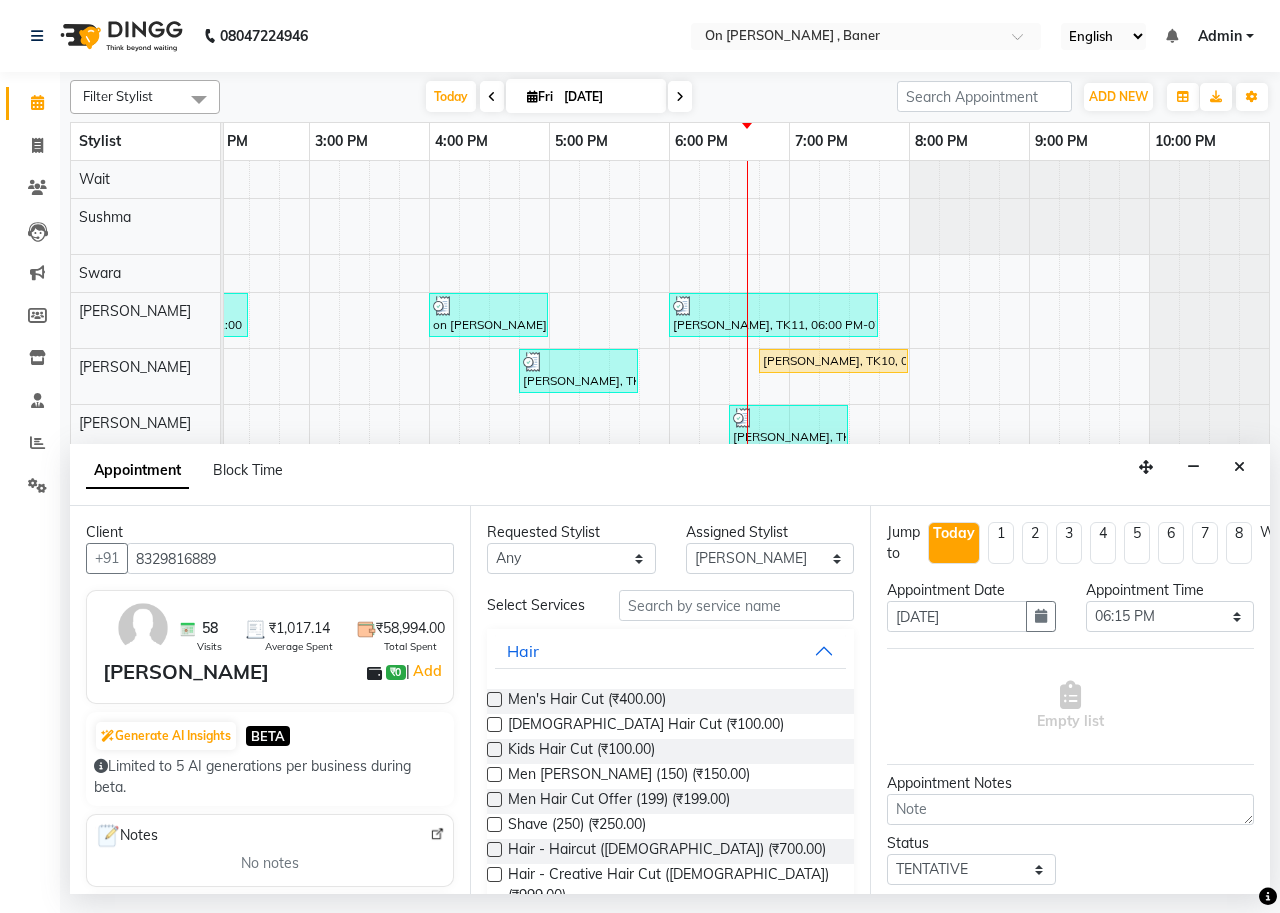 type on "8329816889" 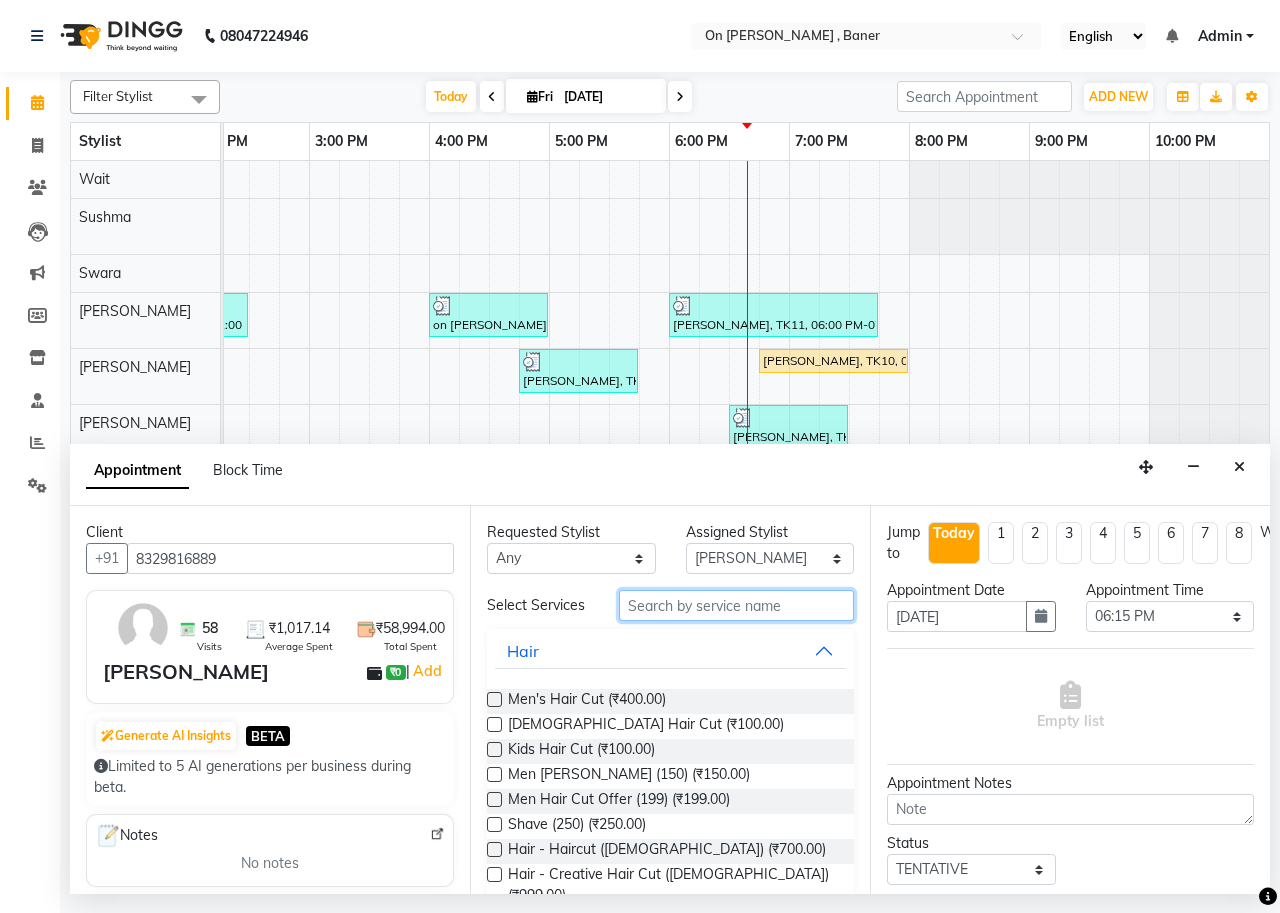 click at bounding box center [736, 605] 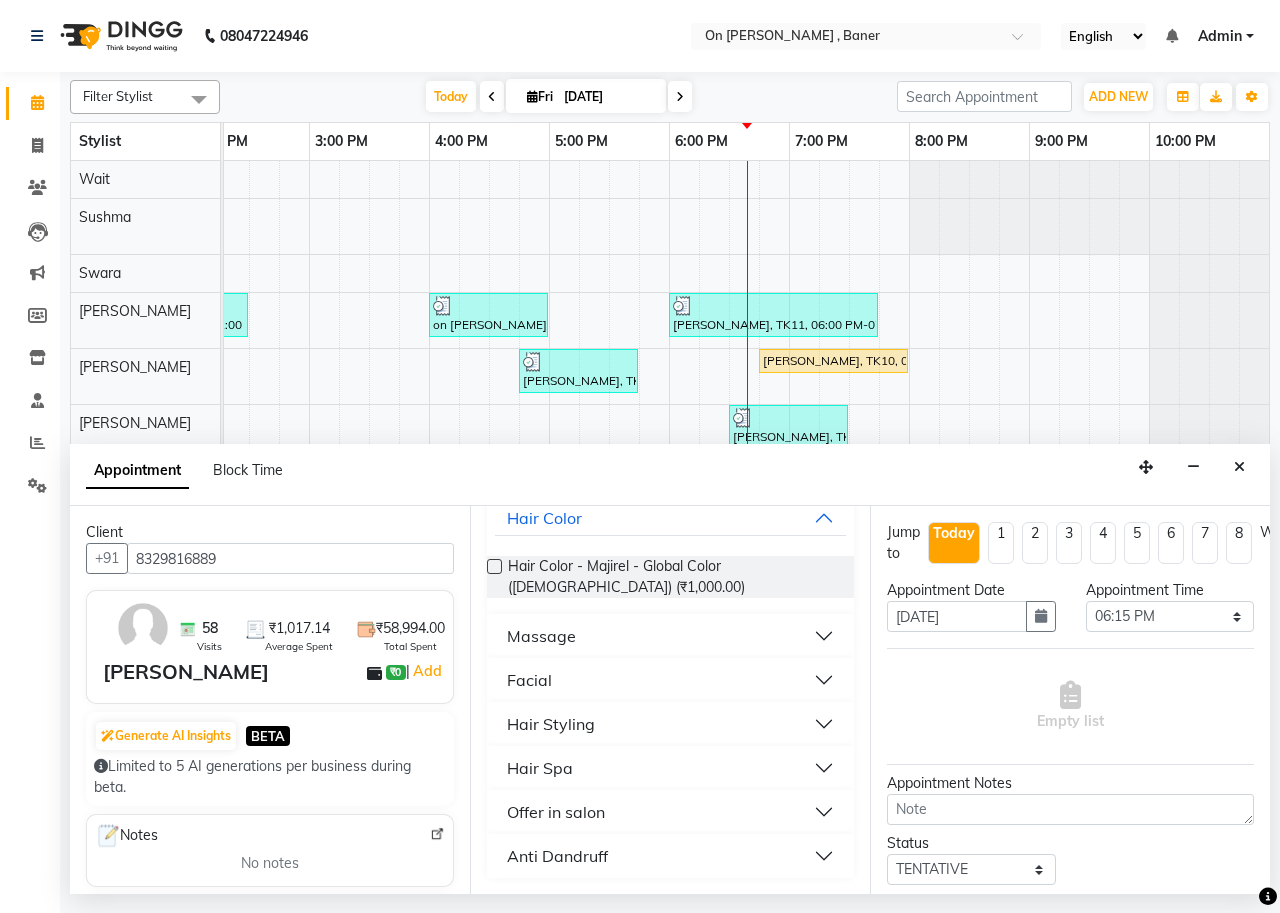 type on "1000" 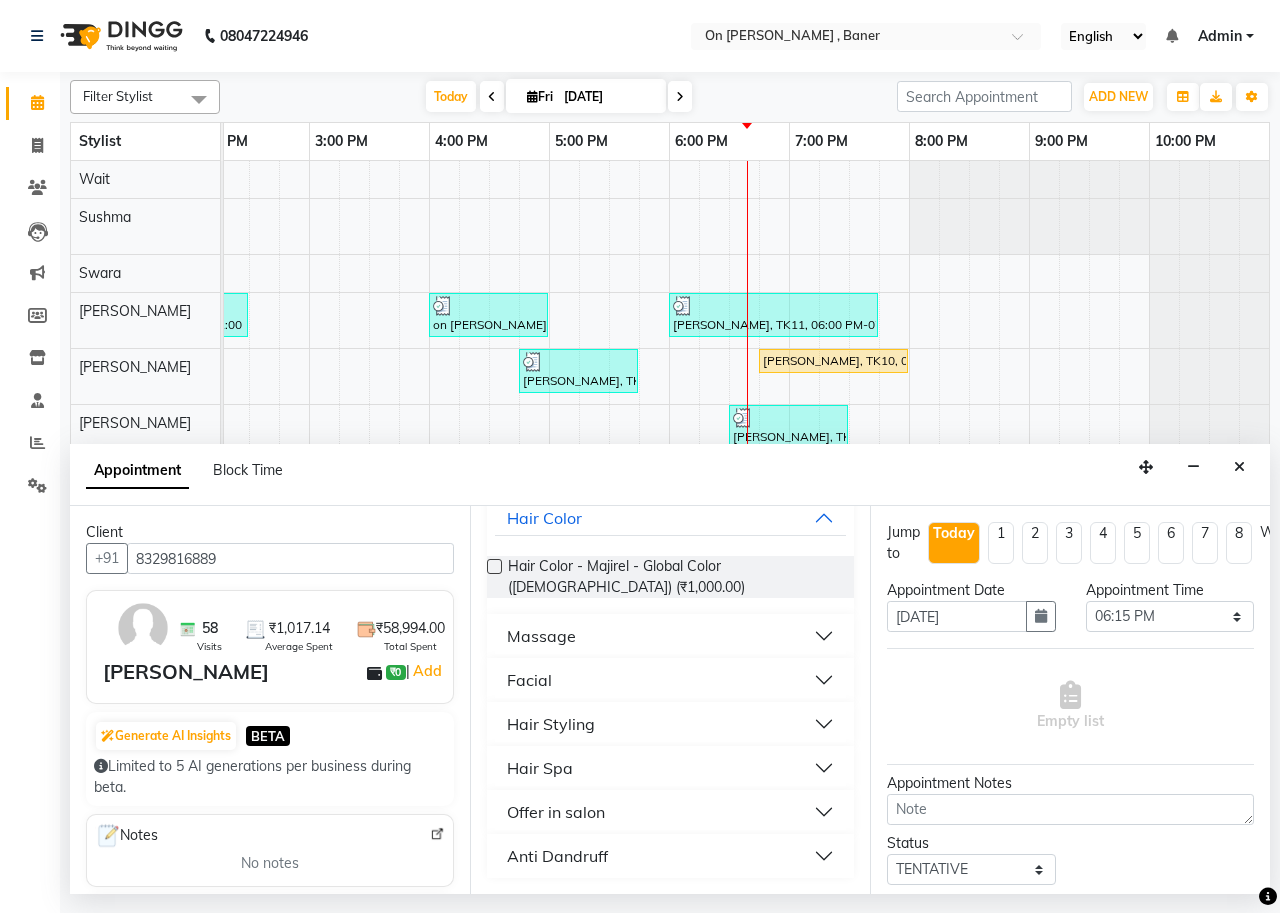 click on "Offer in salon" at bounding box center (556, 812) 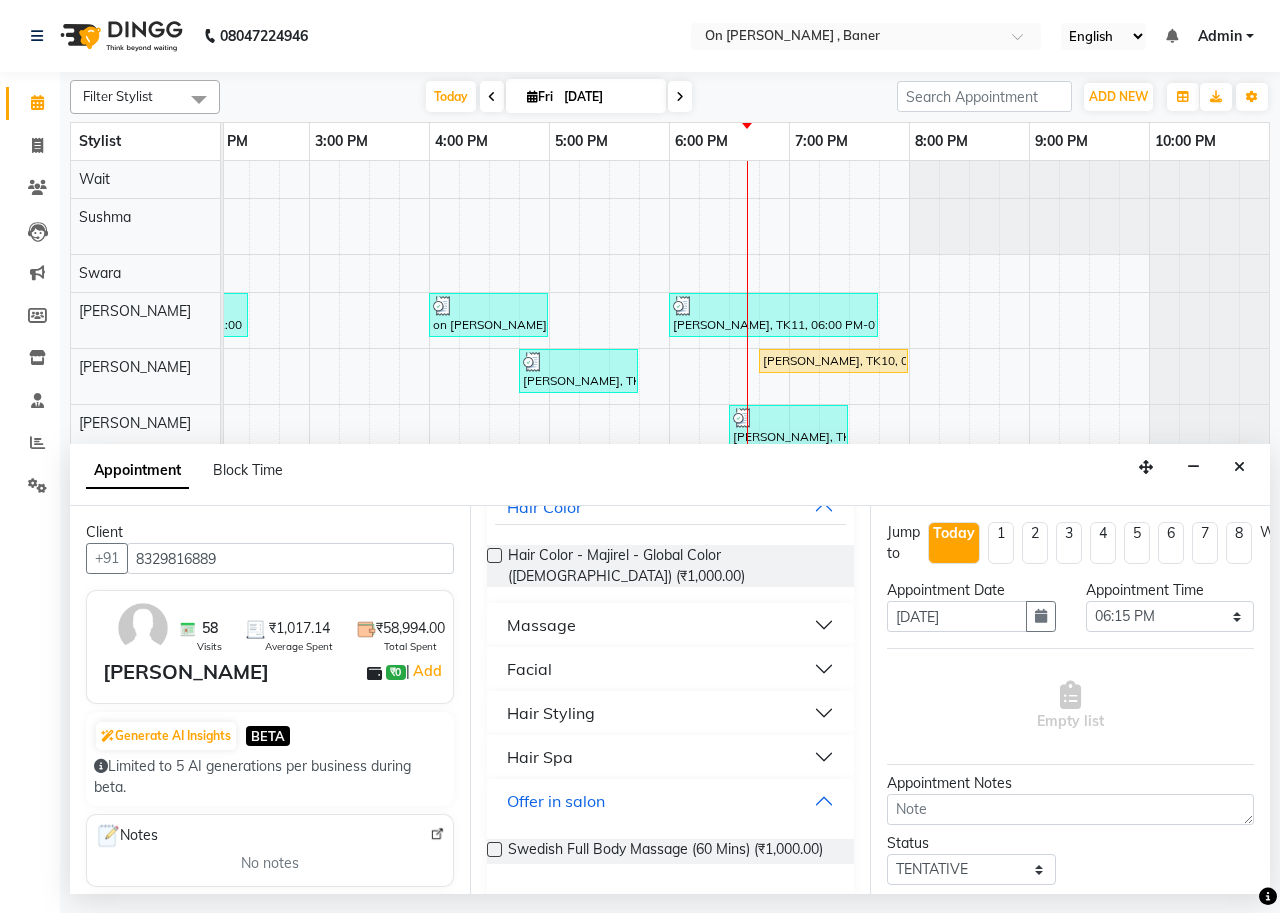 scroll, scrollTop: 205, scrollLeft: 0, axis: vertical 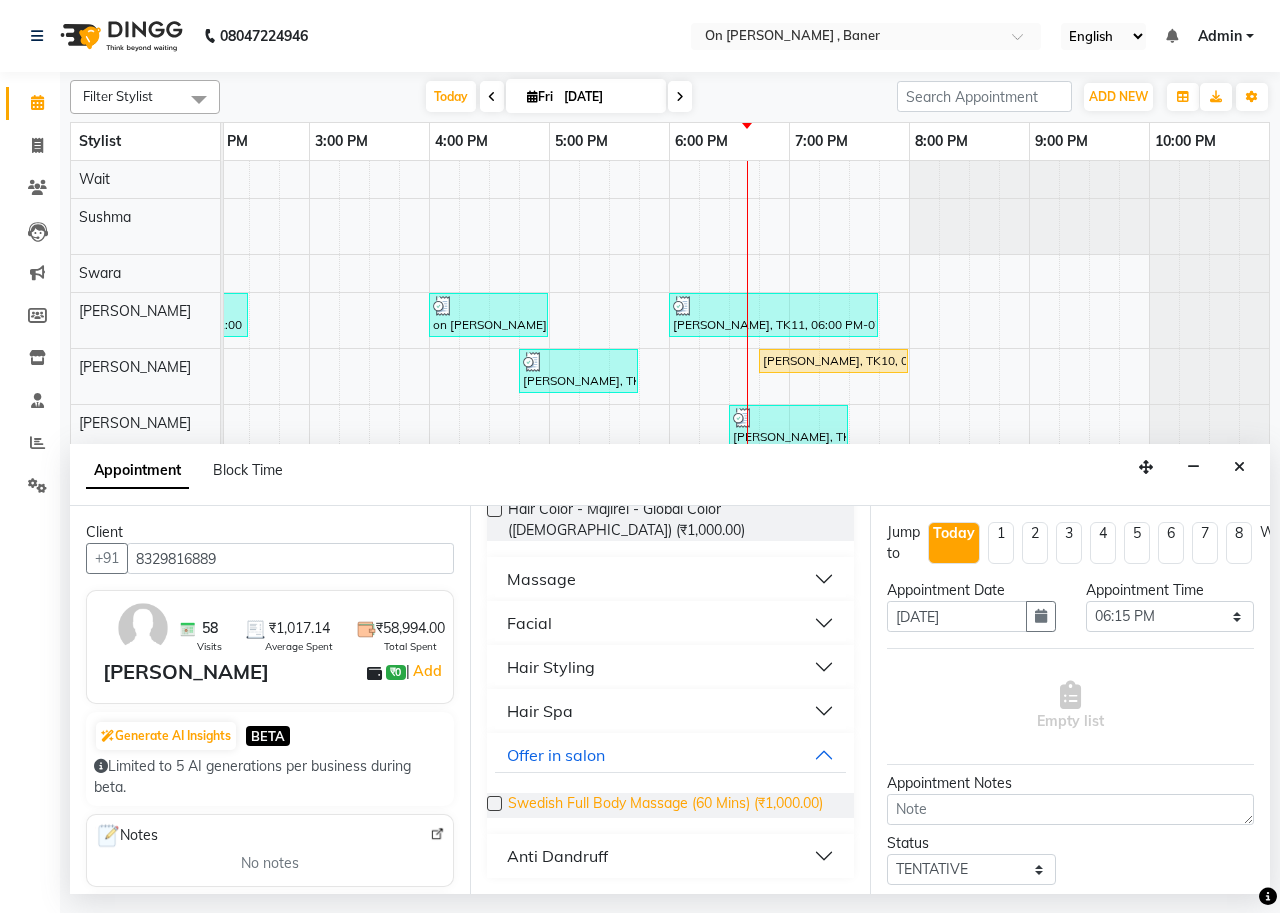 click on "Swedish Full Body Massage (60 Mins)  (₹1,000.00)" at bounding box center [665, 805] 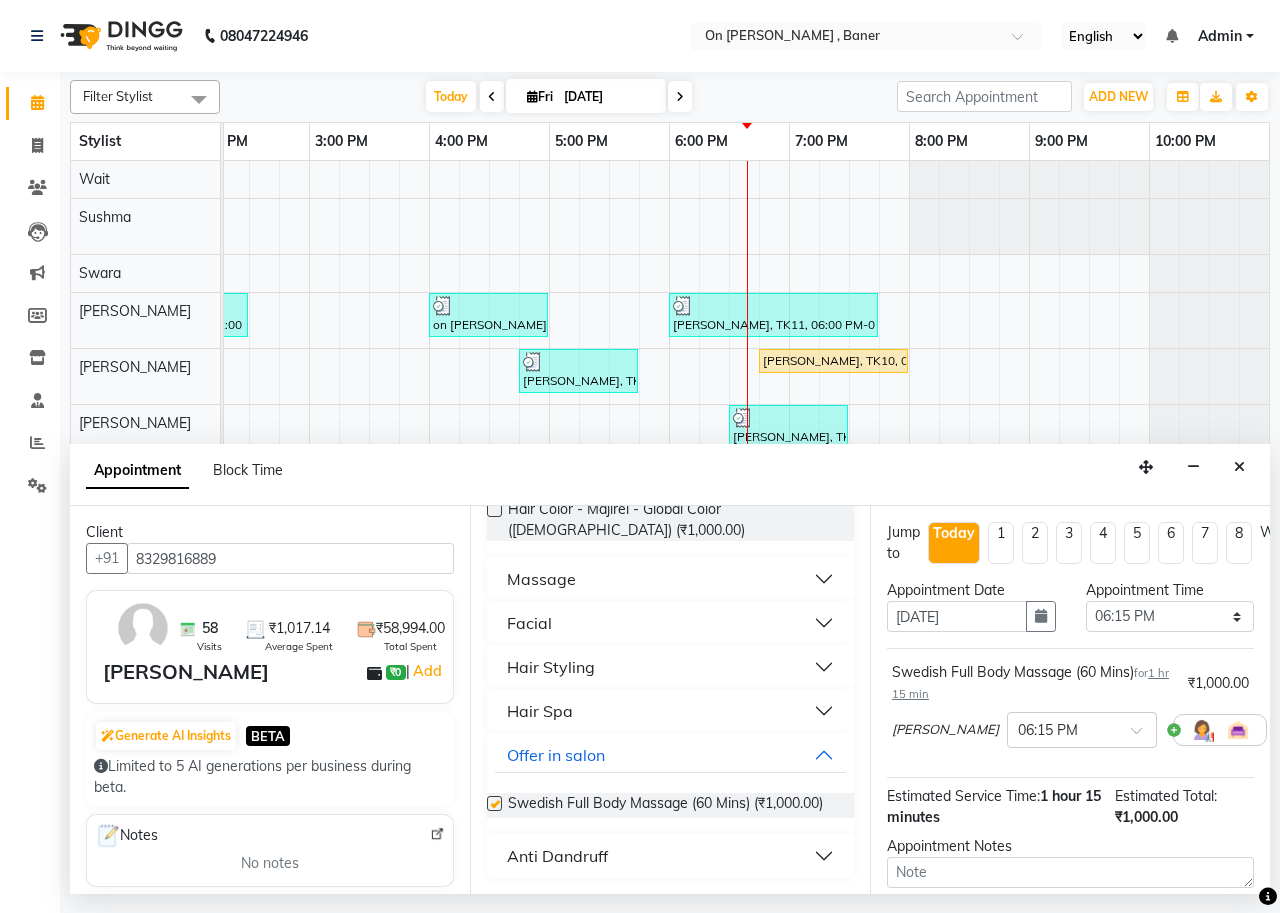 checkbox on "false" 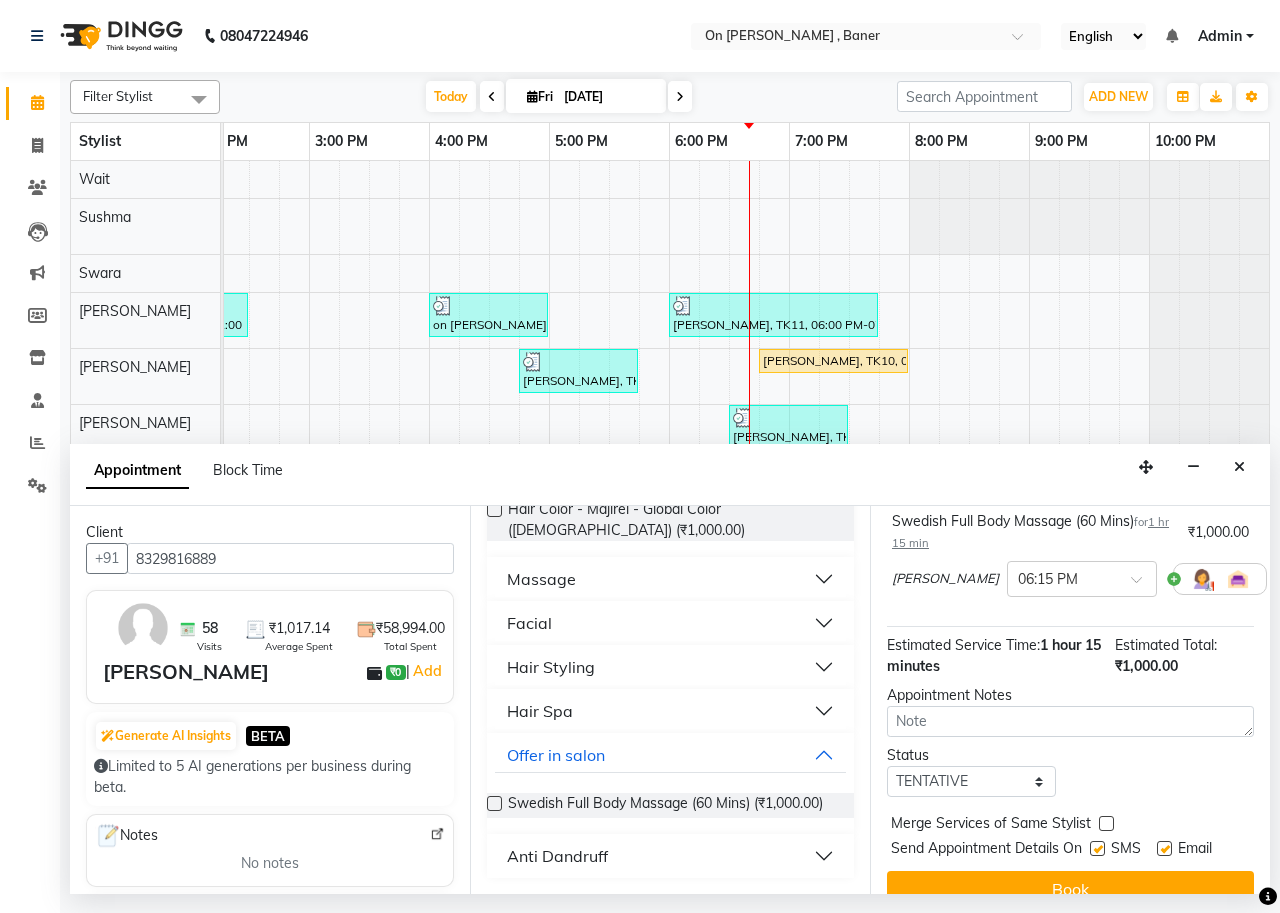 scroll, scrollTop: 197, scrollLeft: 0, axis: vertical 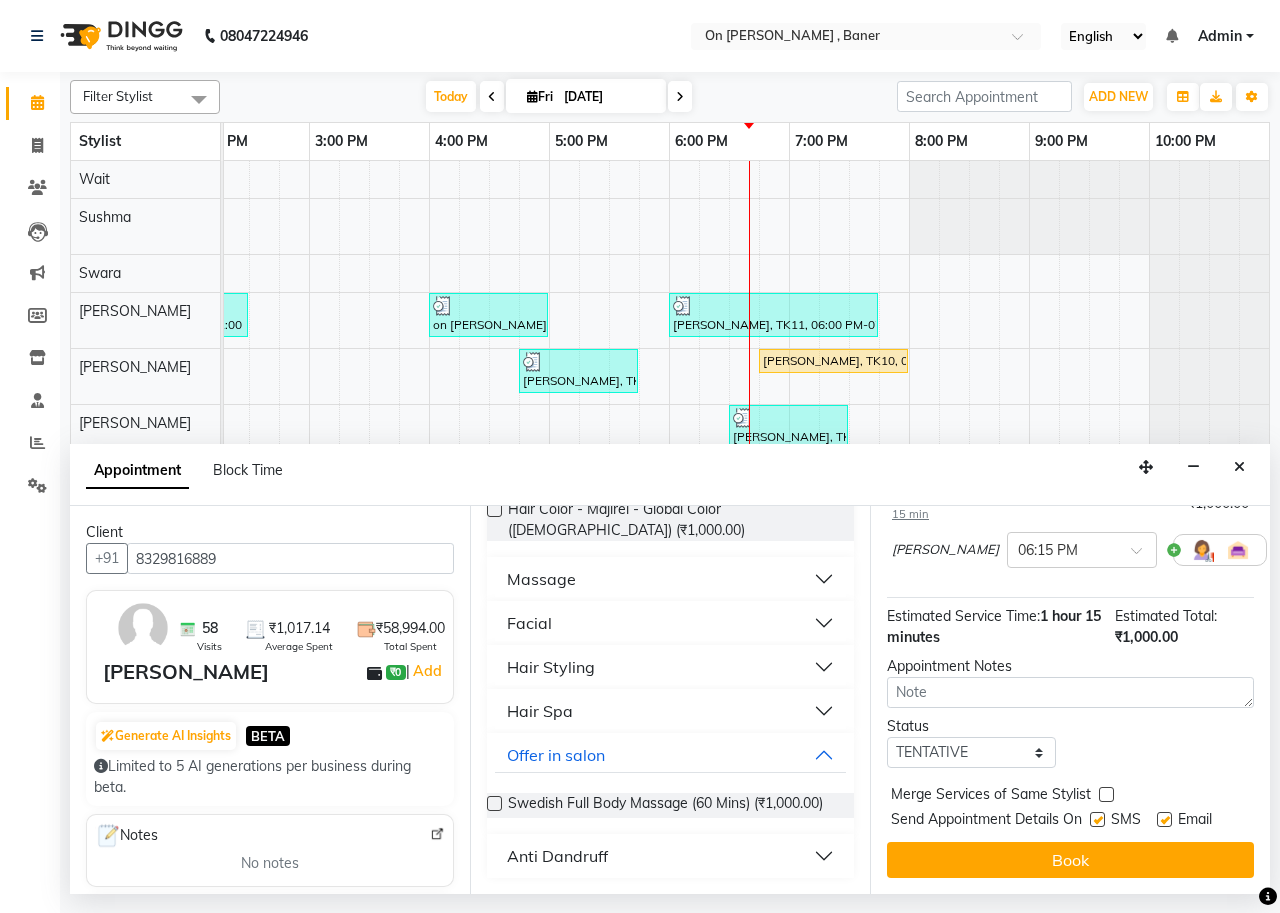 click at bounding box center [1106, 794] 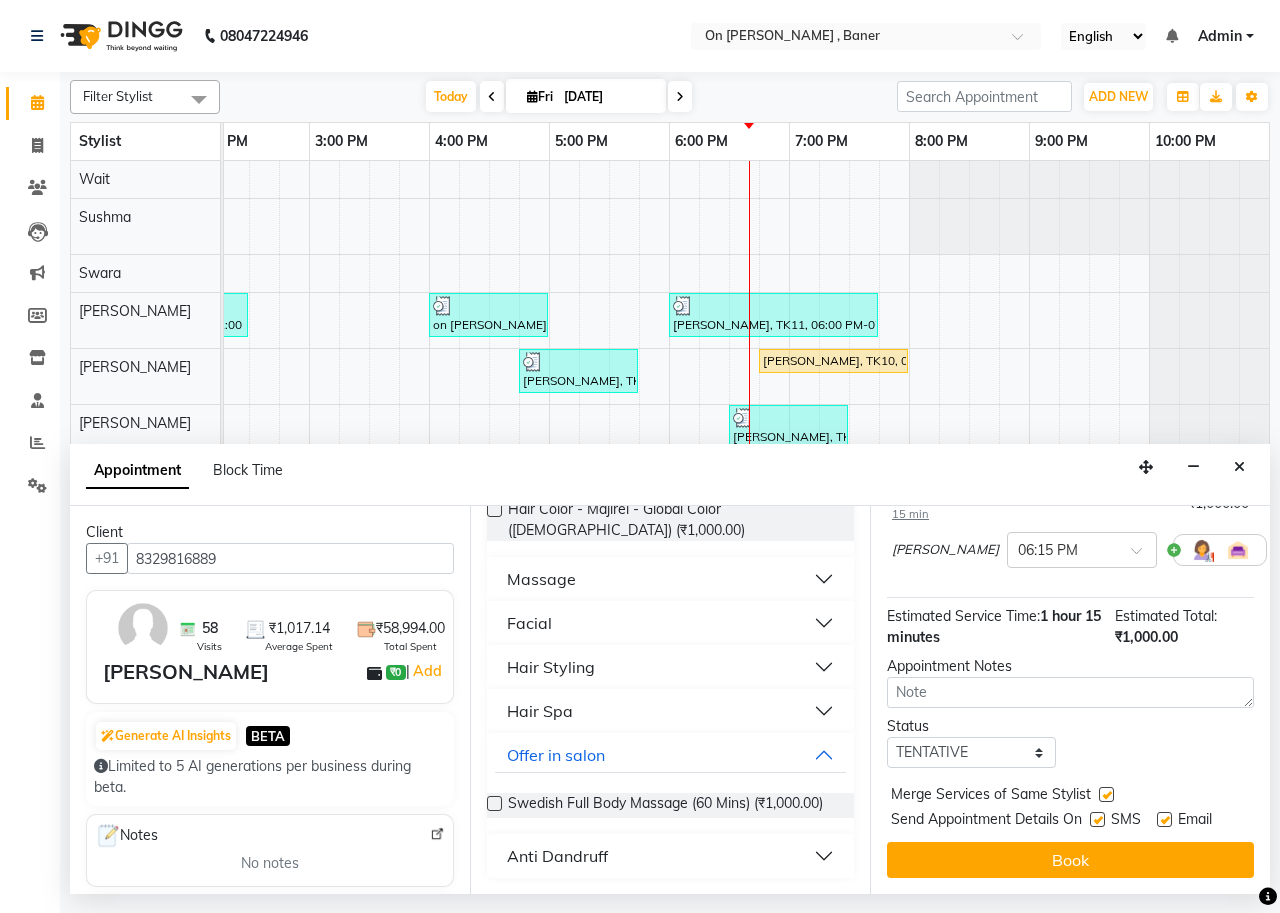click at bounding box center (1097, 819) 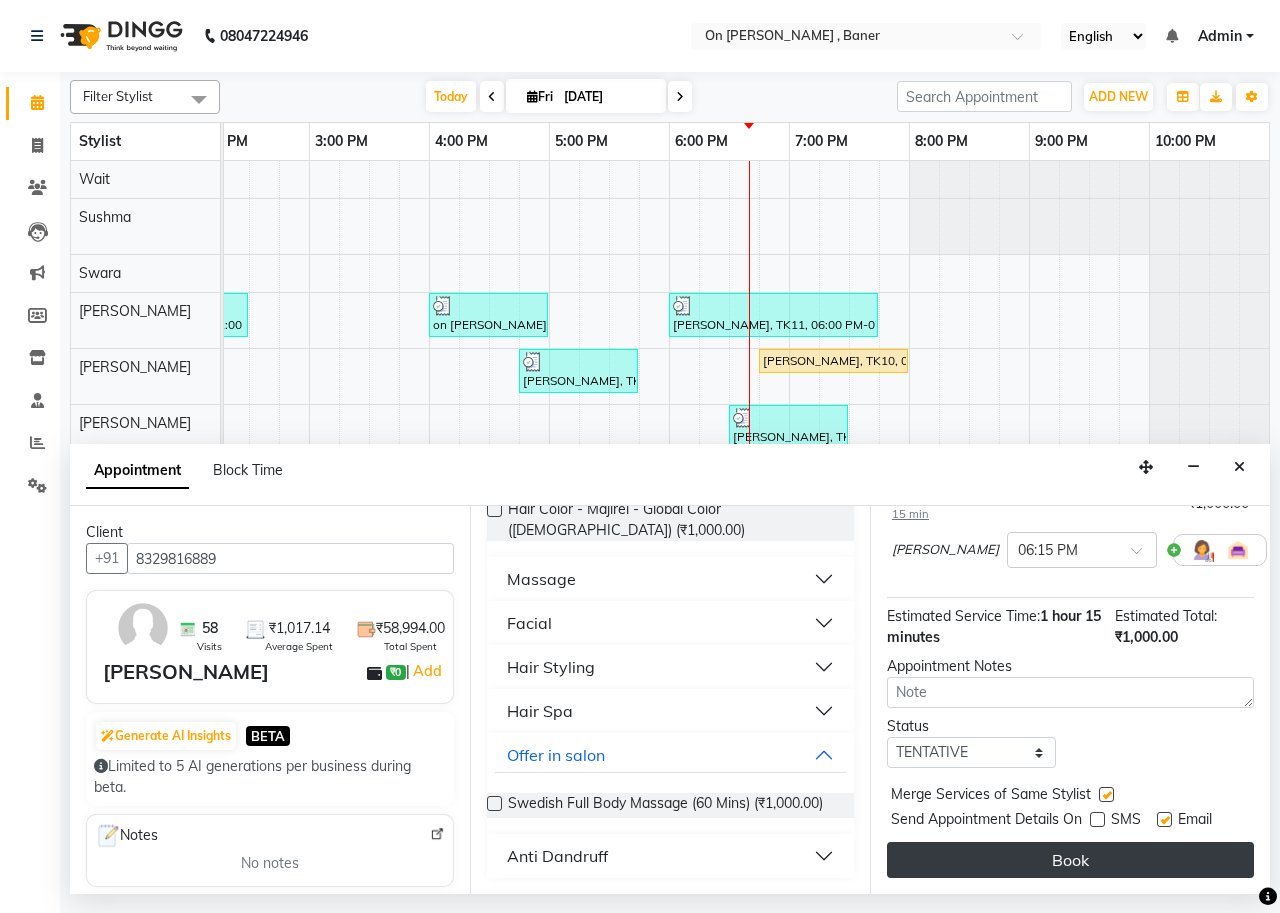 click on "Book" at bounding box center [1070, 860] 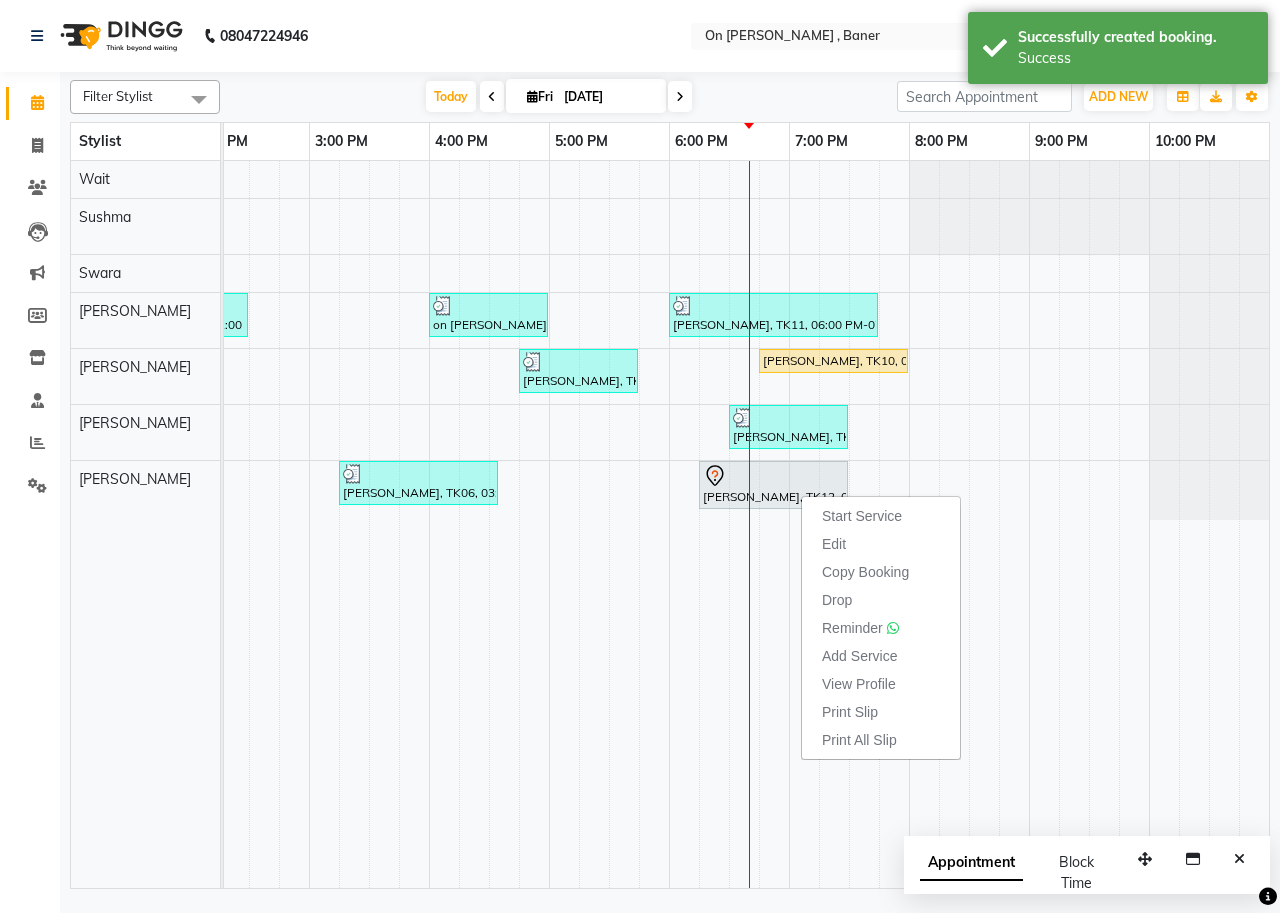 click on "Start Service" at bounding box center [862, 516] 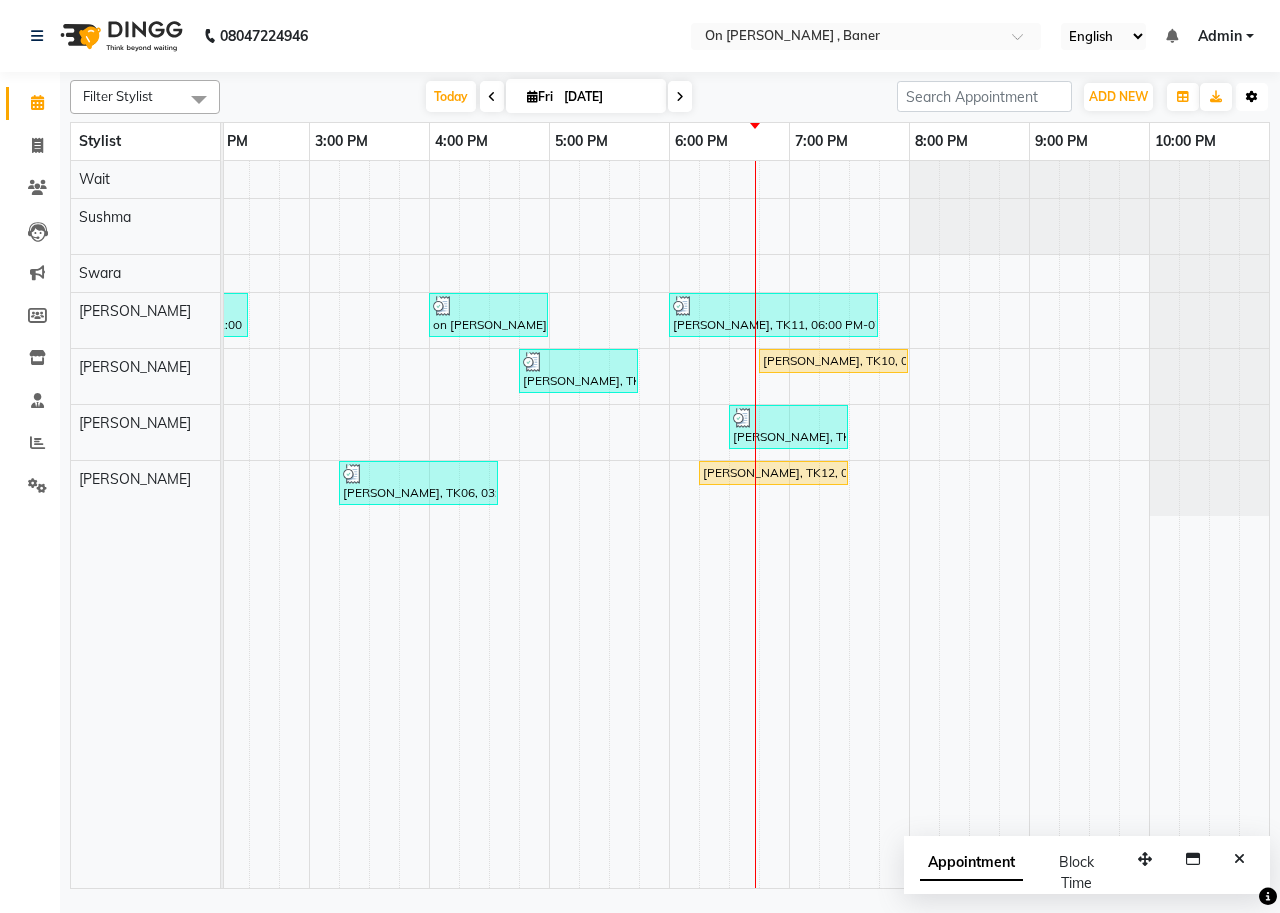 click on "Toggle Dropdown" at bounding box center (1252, 97) 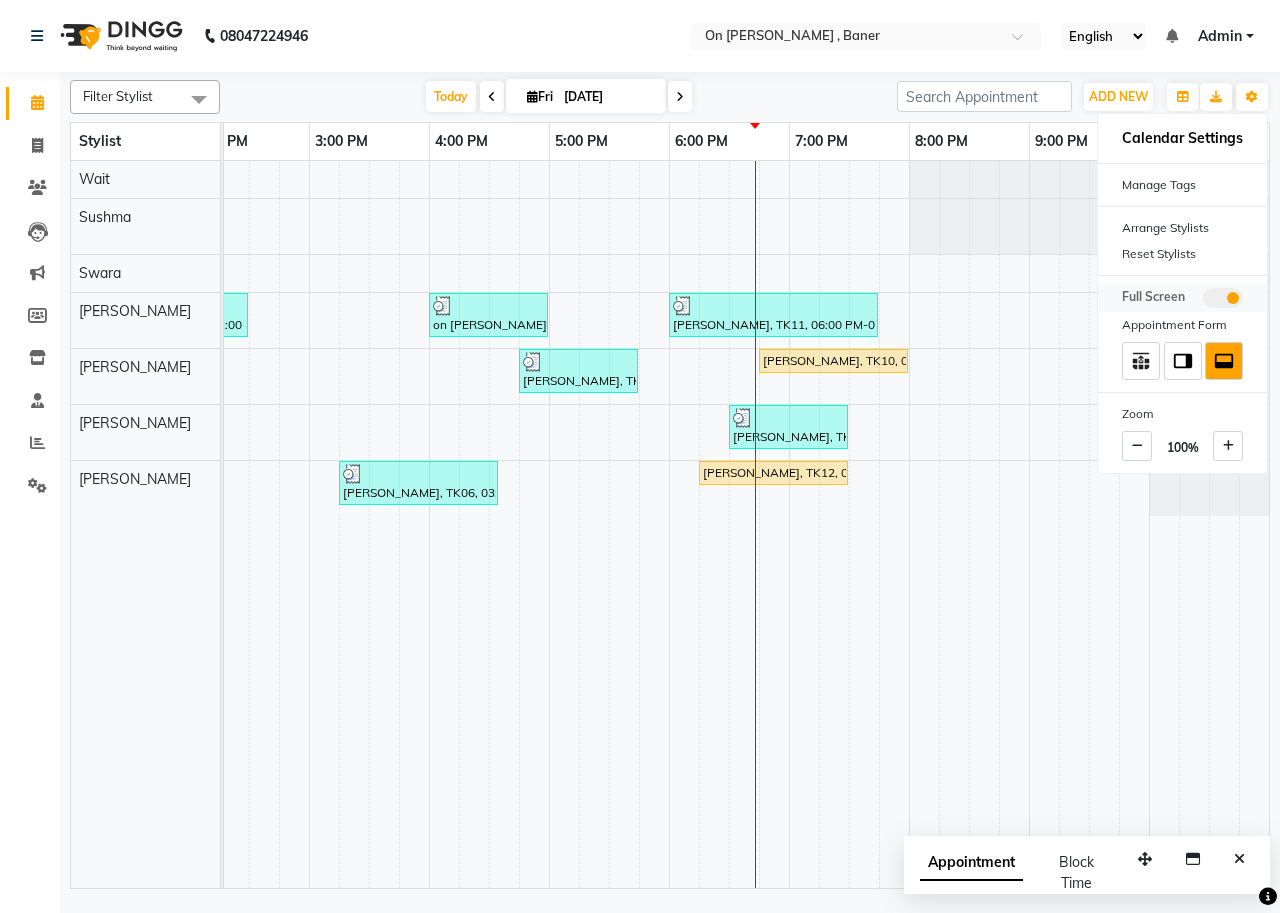 click at bounding box center [1223, 298] 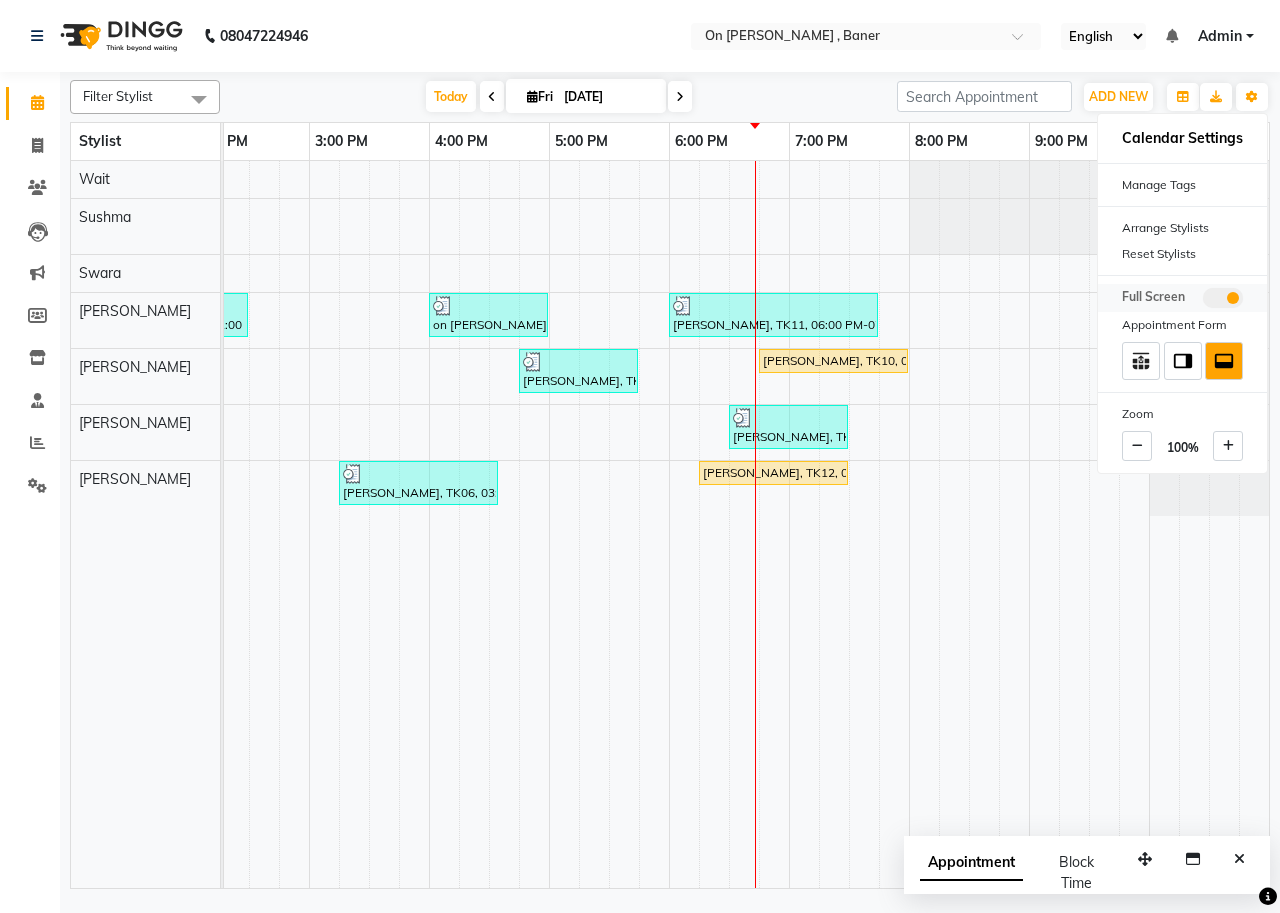 click at bounding box center [1203, 301] 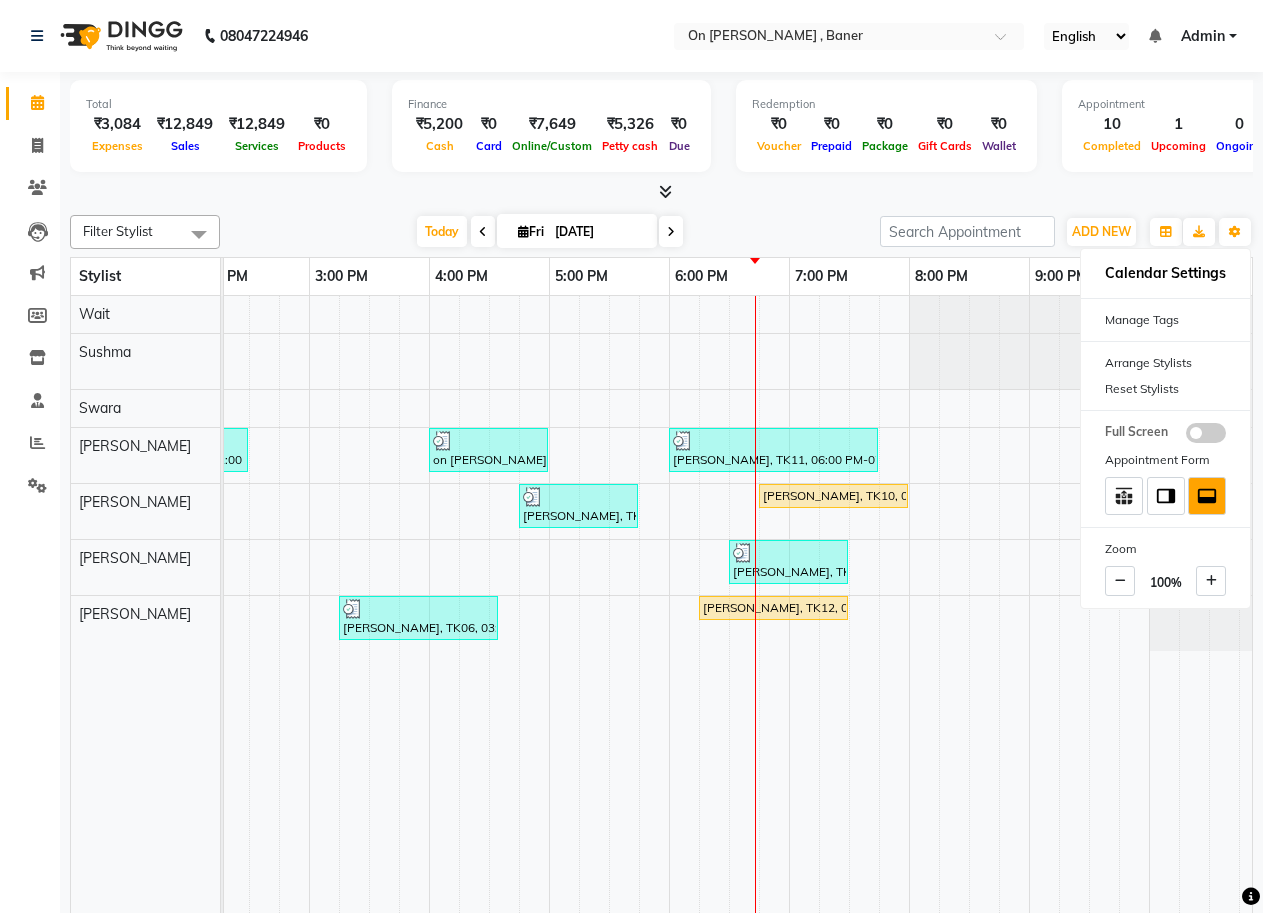 click at bounding box center [661, 192] 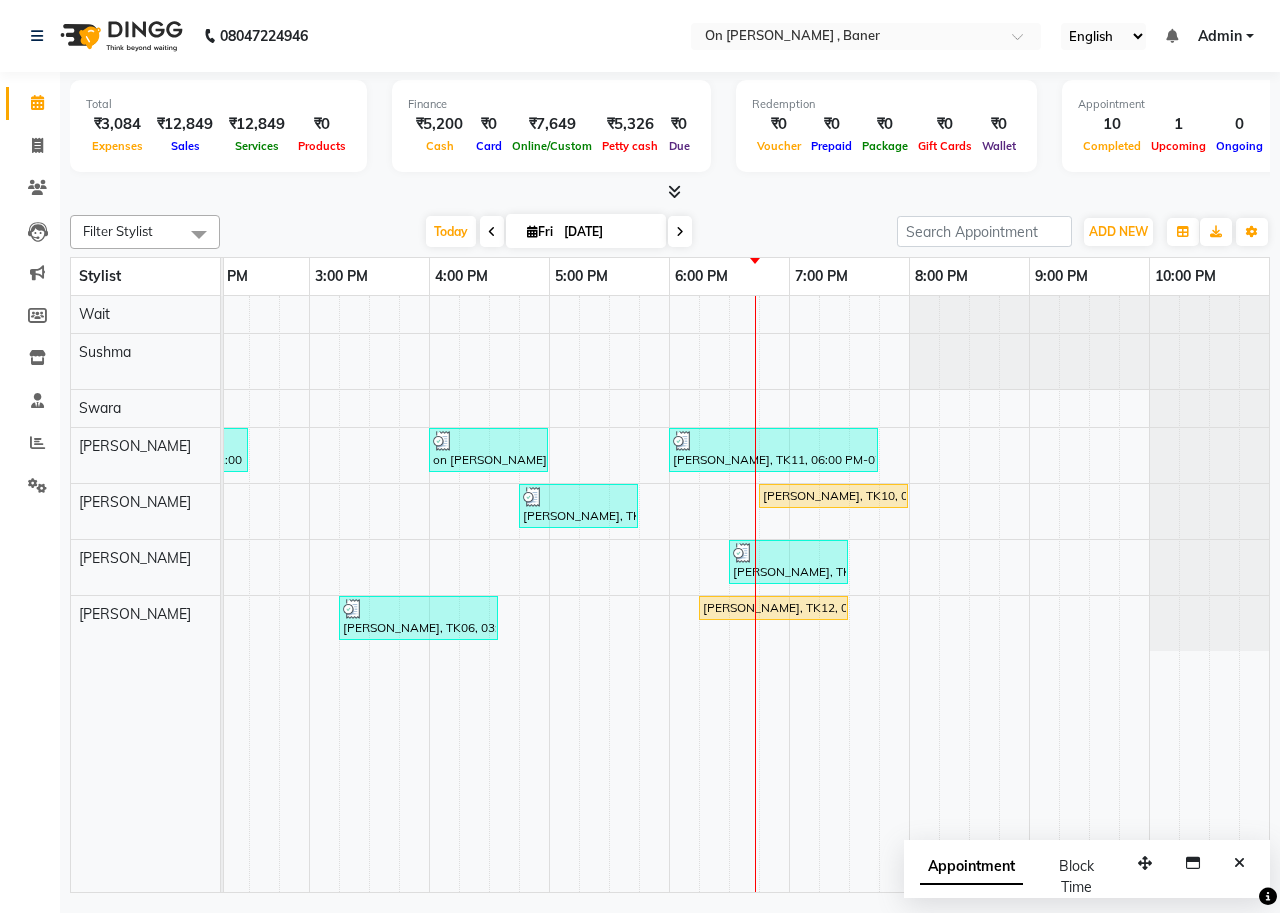 click at bounding box center [674, 191] 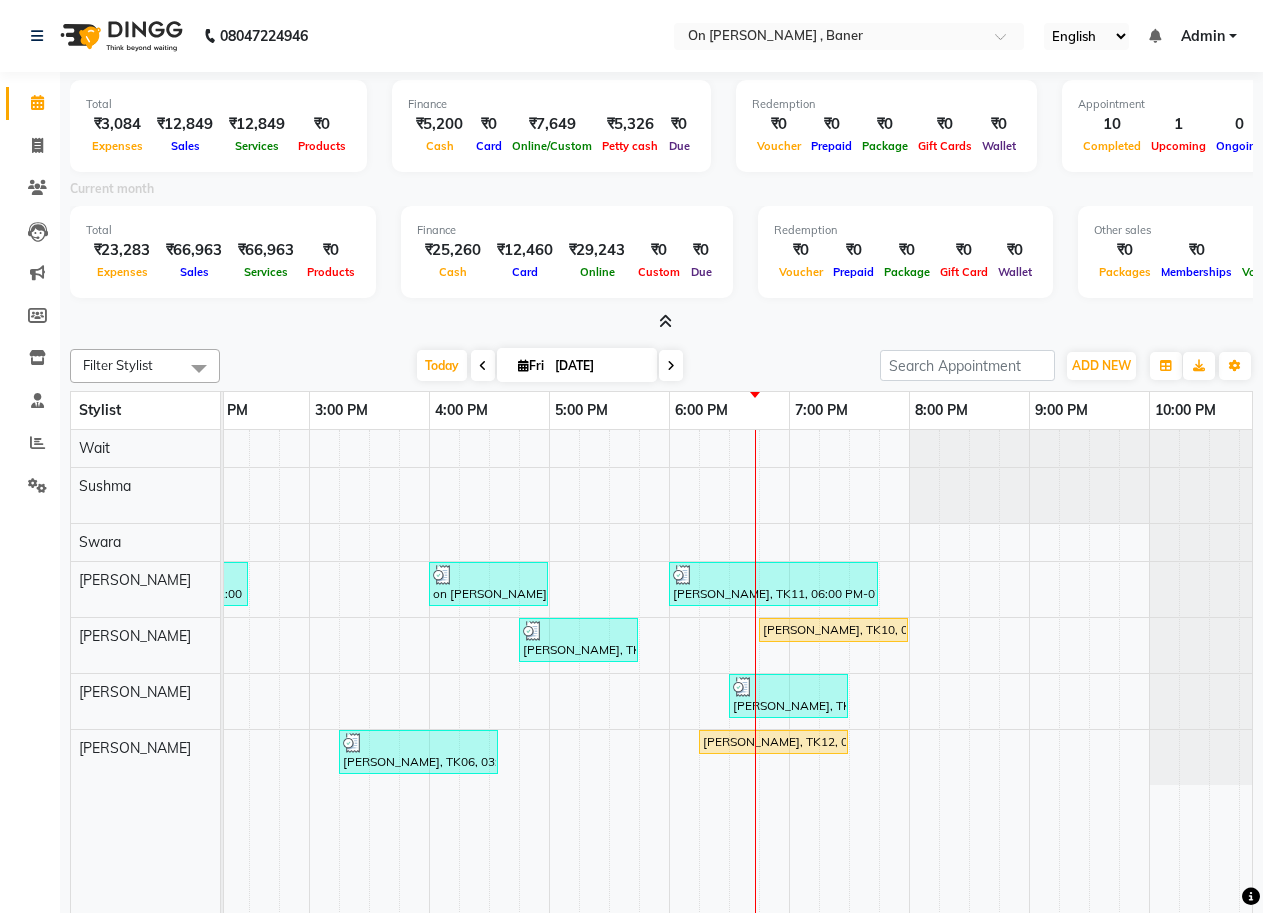 click at bounding box center [665, 321] 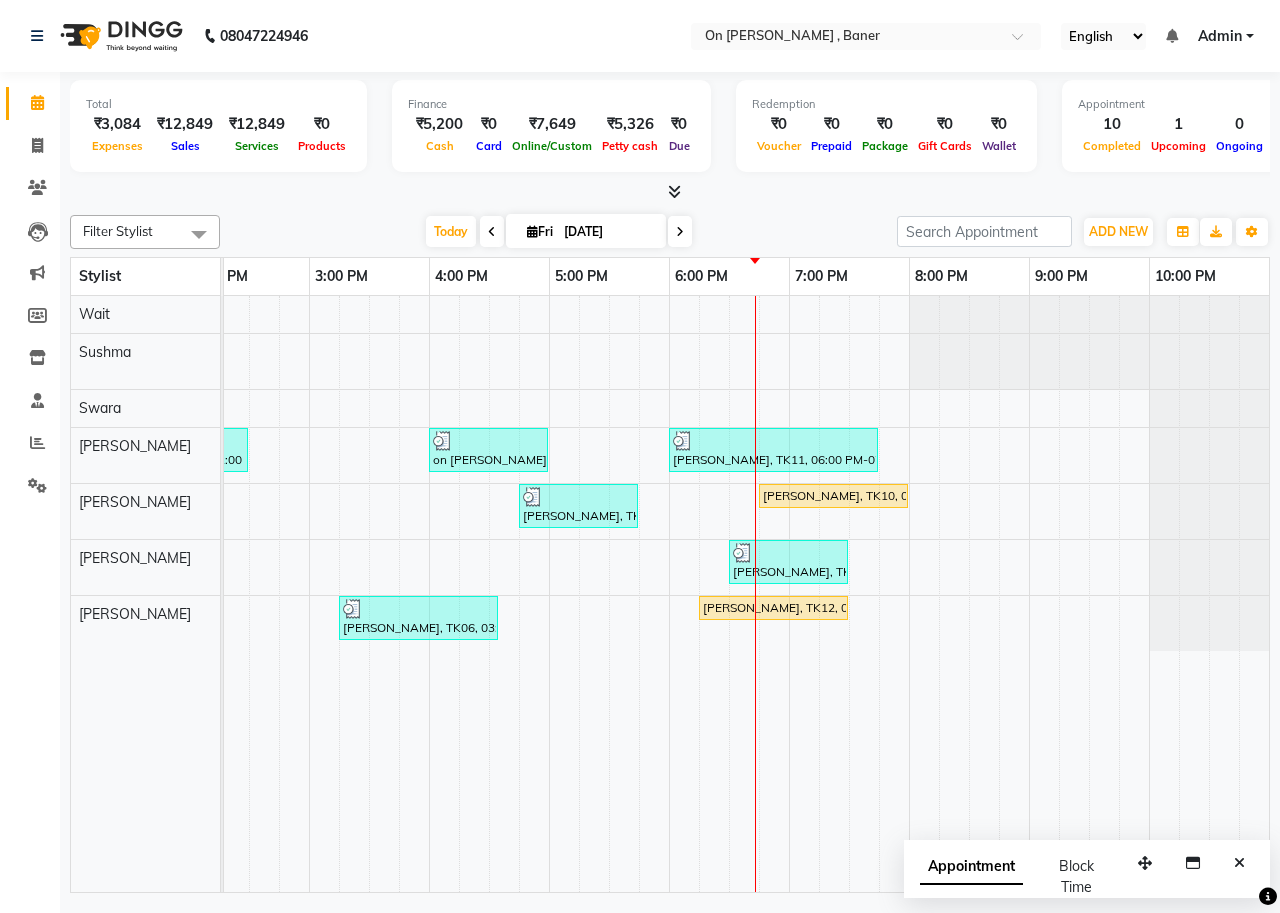 click on "Filter Stylist Select All [PERSON_NAME] [PERSON_NAME] [PERSON_NAME] Swara Wait [DATE]  [DATE] Toggle Dropdown Add Appointment Add Invoice Add Expense Add Attendance Add Client Add Transaction Toggle Dropdown Add Appointment Add Invoice Add Expense Add Attendance Add Client ADD NEW Toggle Dropdown Add Appointment Add Invoice Add Expense Add Attendance Add Client Add Transaction Filter Stylist Select All [PERSON_NAME] [PERSON_NAME] [PERSON_NAME] Swara Wait Group By  Staff View   Room View  View as Vertical  Vertical - Week View  Horizontal  Horizontal - Week View  List  Toggle Dropdown Calendar Settings Manage Tags   Arrange Stylists   Reset Stylists  Full Screen Appointment Form Zoom 100% Stylist 8:00 AM 9:00 AM 10:00 AM 11:00 AM 12:00 PM 1:00 PM 2:00 PM 3:00 PM 4:00 PM 5:00 PM 6:00 PM 7:00 PM 8:00 PM 9:00 PM 10:00 PM Wait [PERSON_NAME] Swara [PERSON_NAME] [PERSON_NAME] [PERSON_NAME]     [PERSON_NAME], TK05, 01:15 PM-01:30 PM, Hair - Hair Wash ([DEMOGRAPHIC_DATA])" 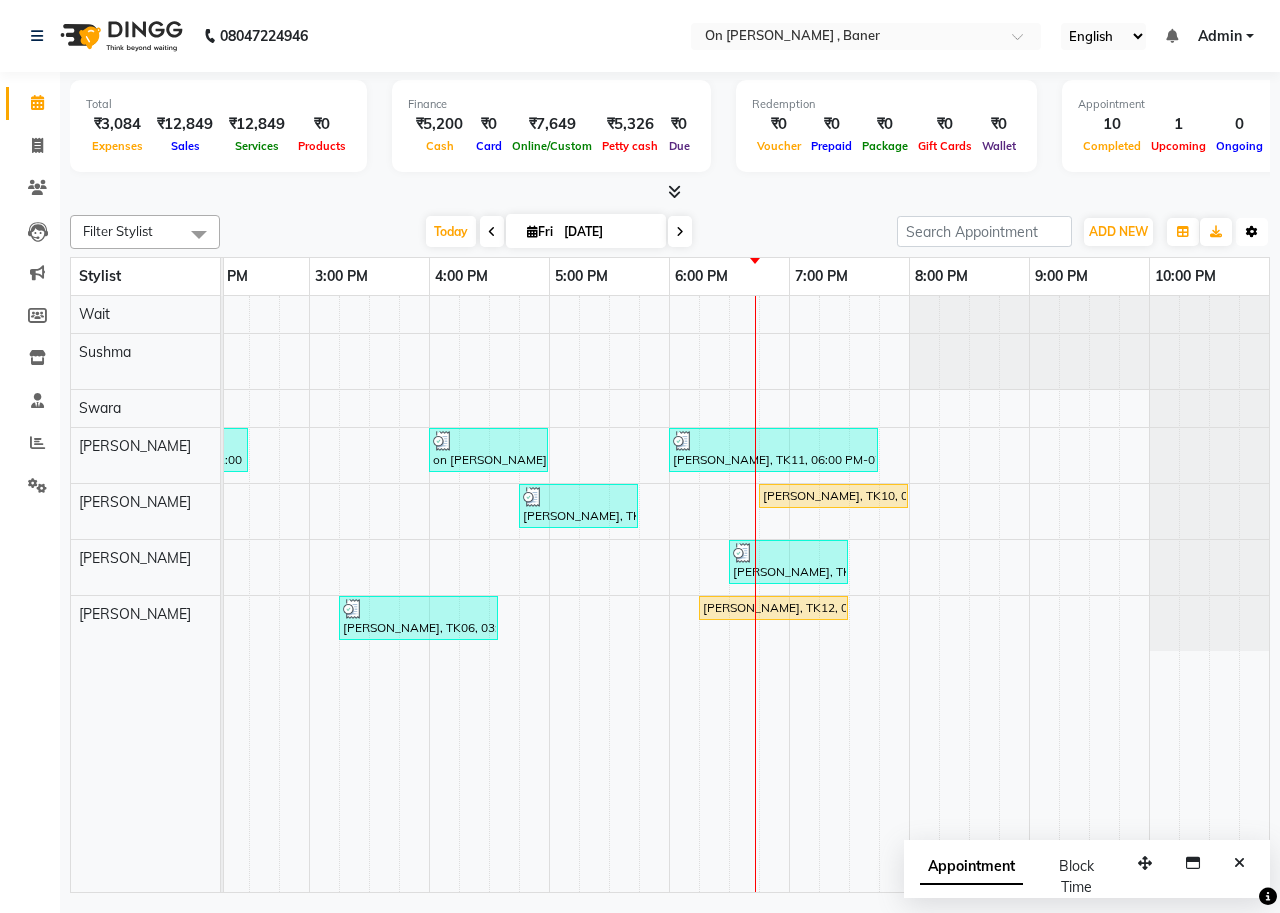 click at bounding box center [1252, 232] 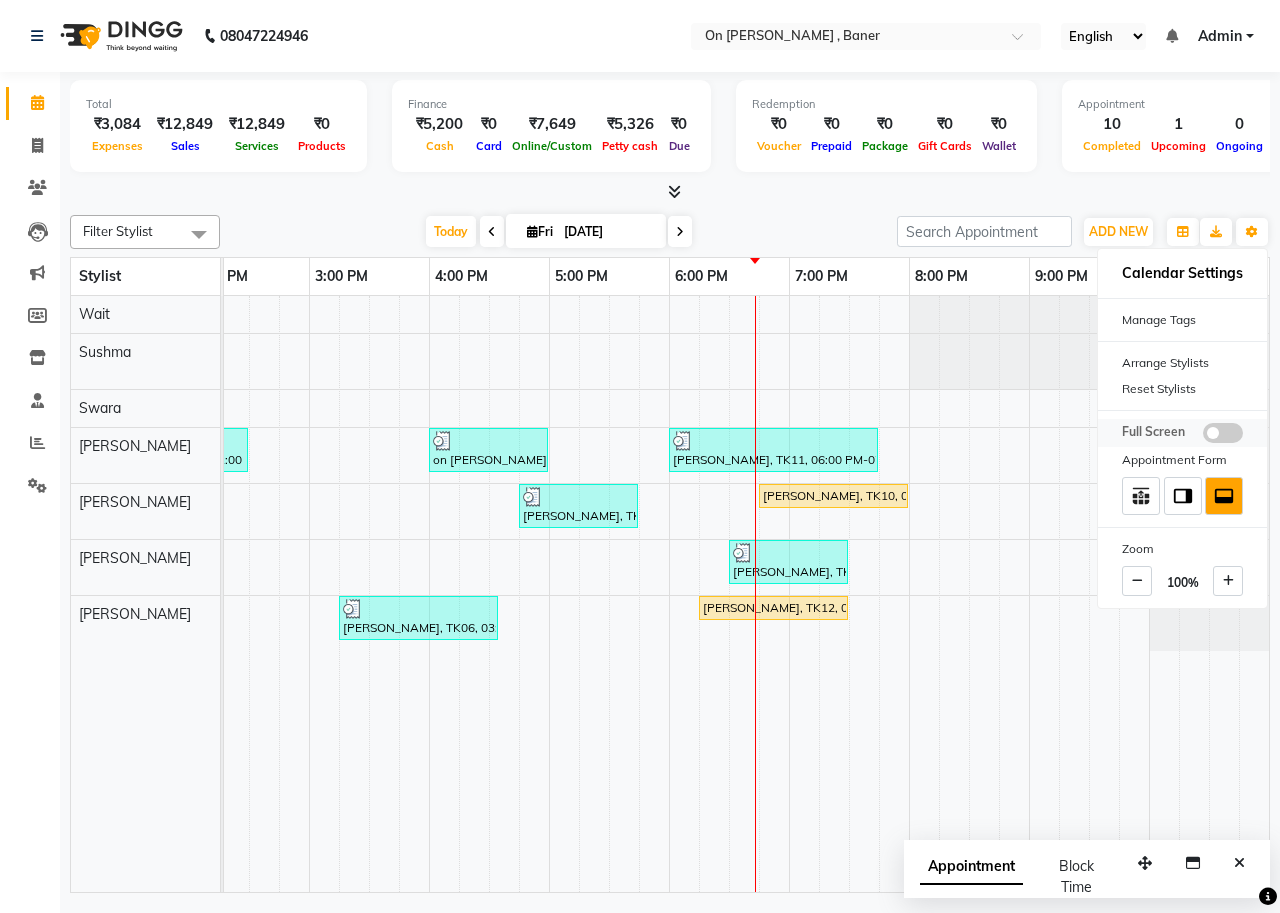 click at bounding box center [1223, 433] 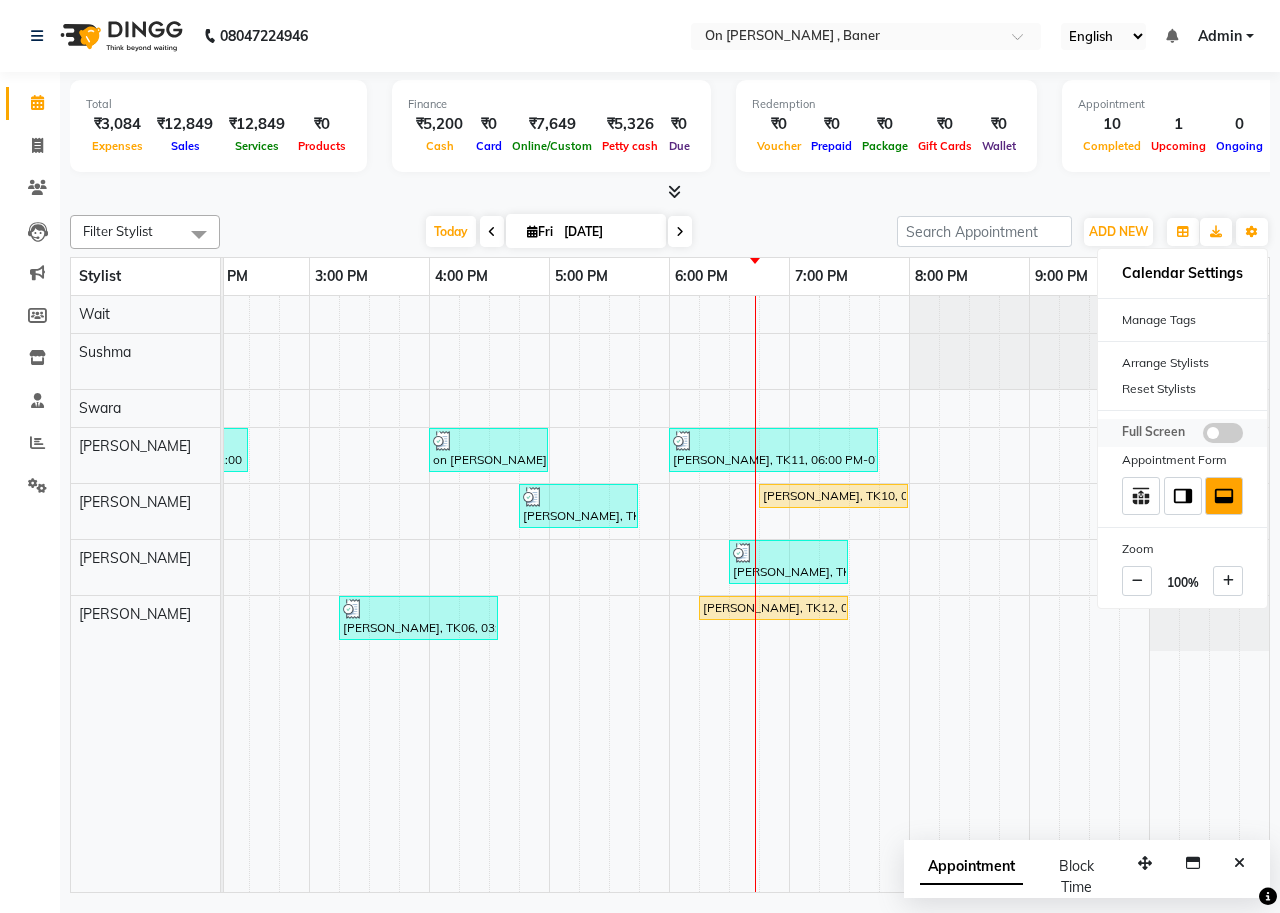 click at bounding box center [1203, 436] 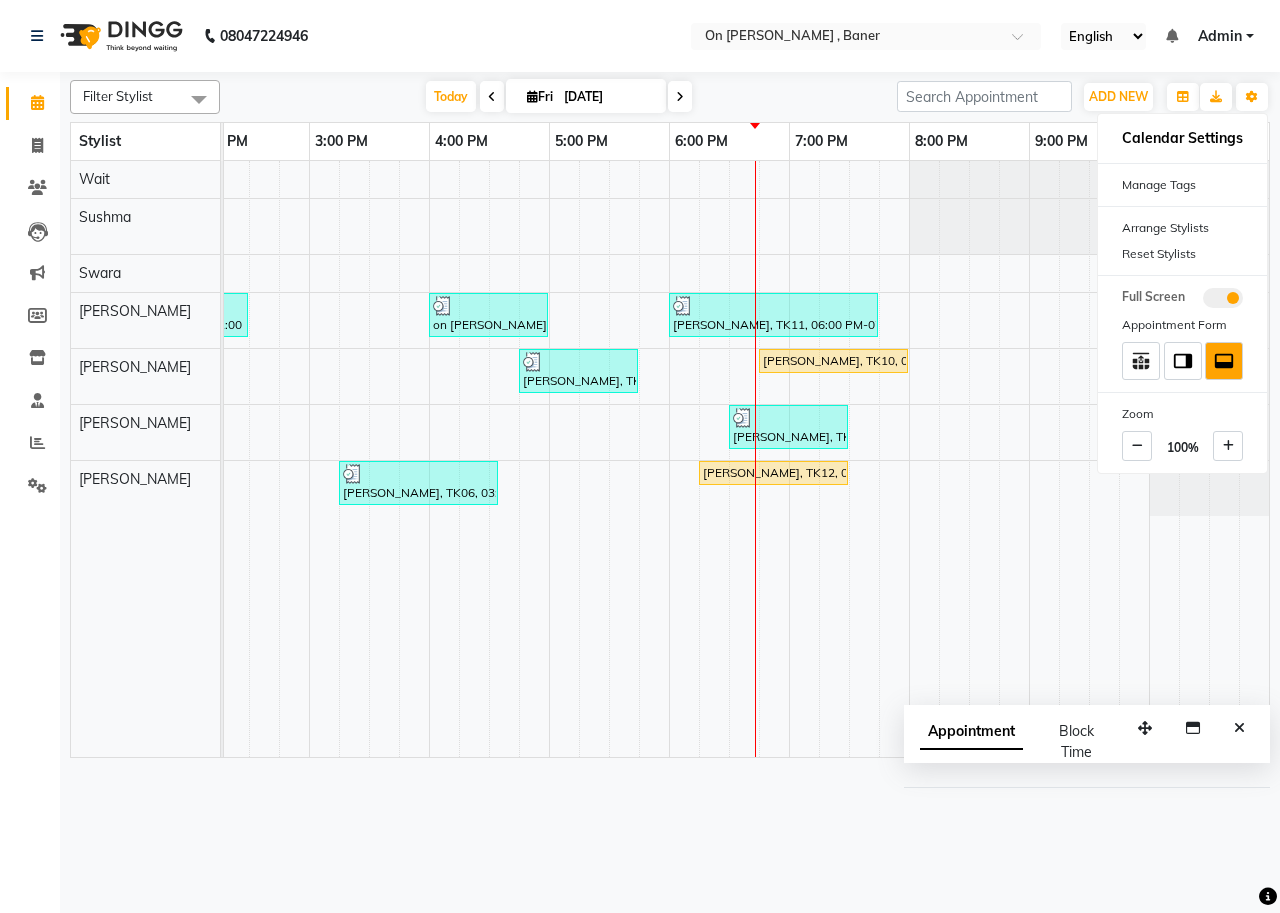 click on "[DATE]  [DATE]" at bounding box center (558, 97) 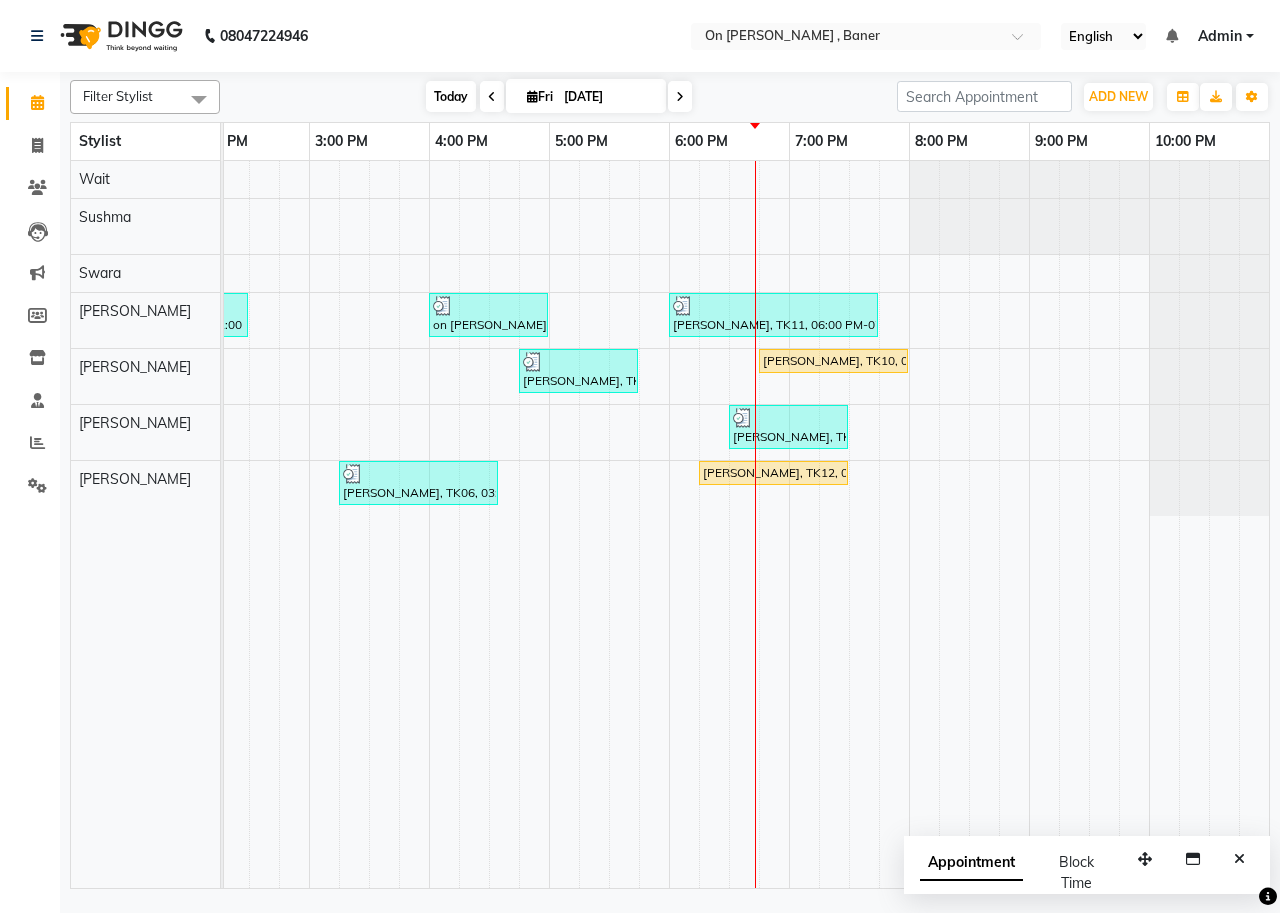 click on "Today" at bounding box center (451, 96) 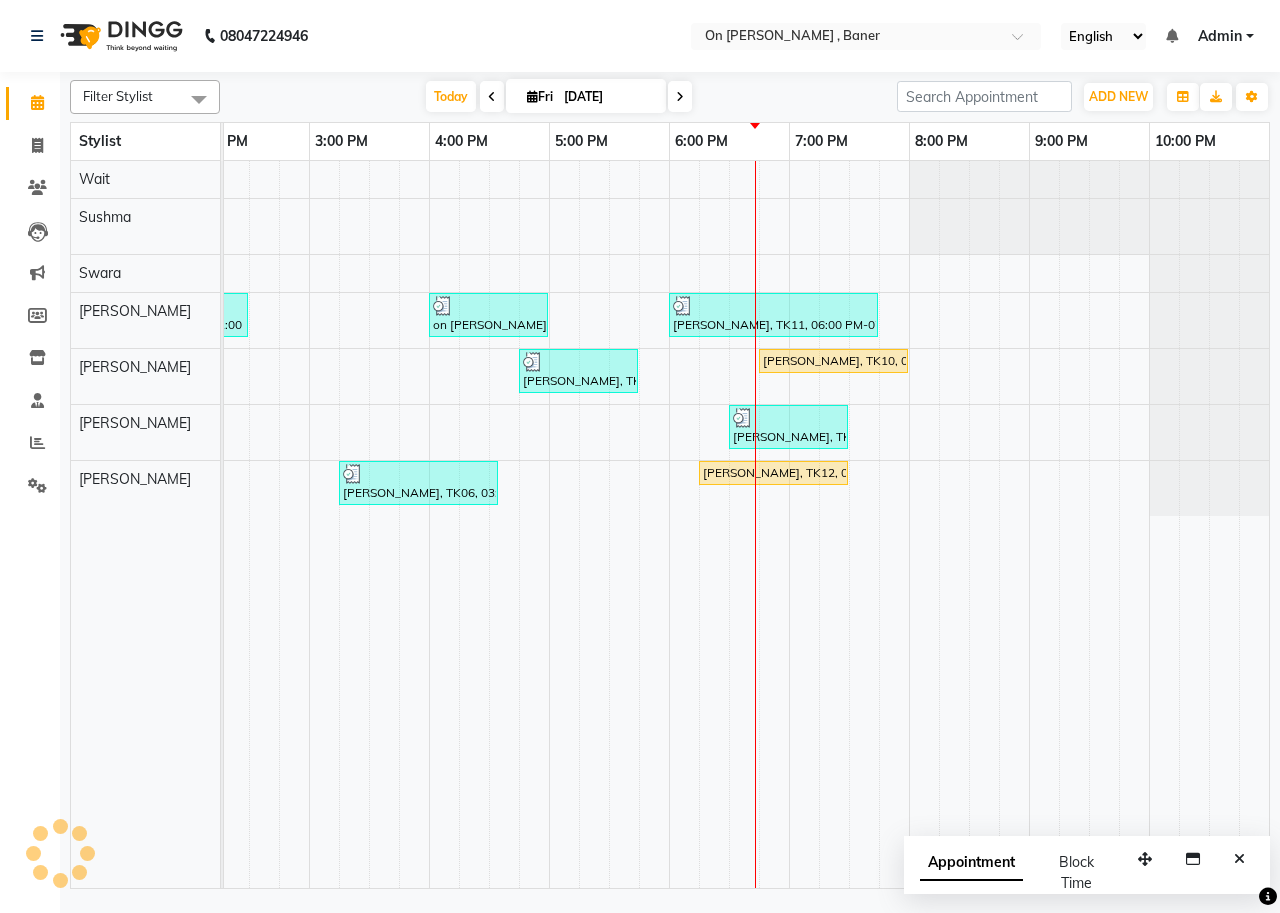 scroll, scrollTop: 0, scrollLeft: 755, axis: horizontal 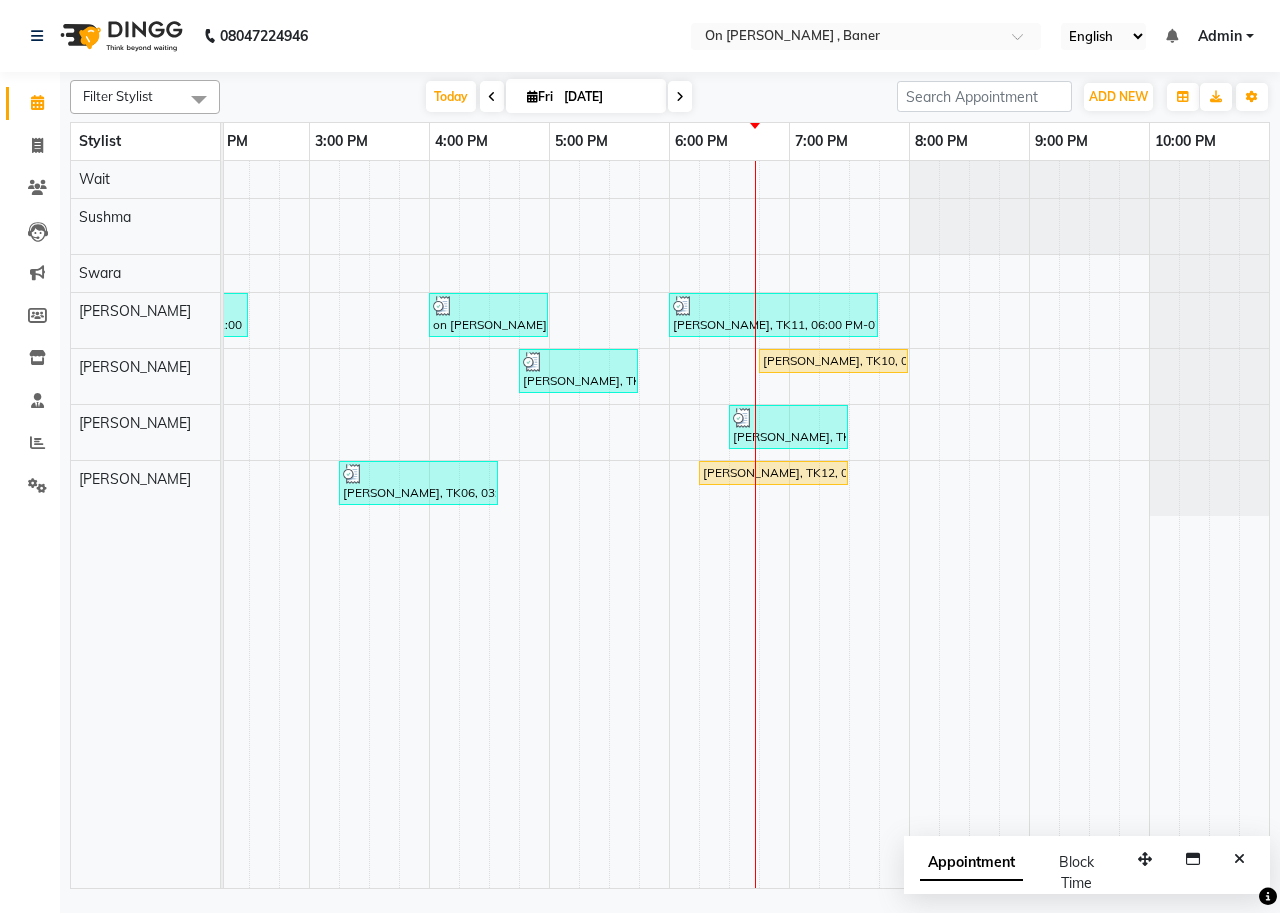 click on "[DATE]  [DATE]" at bounding box center [558, 97] 